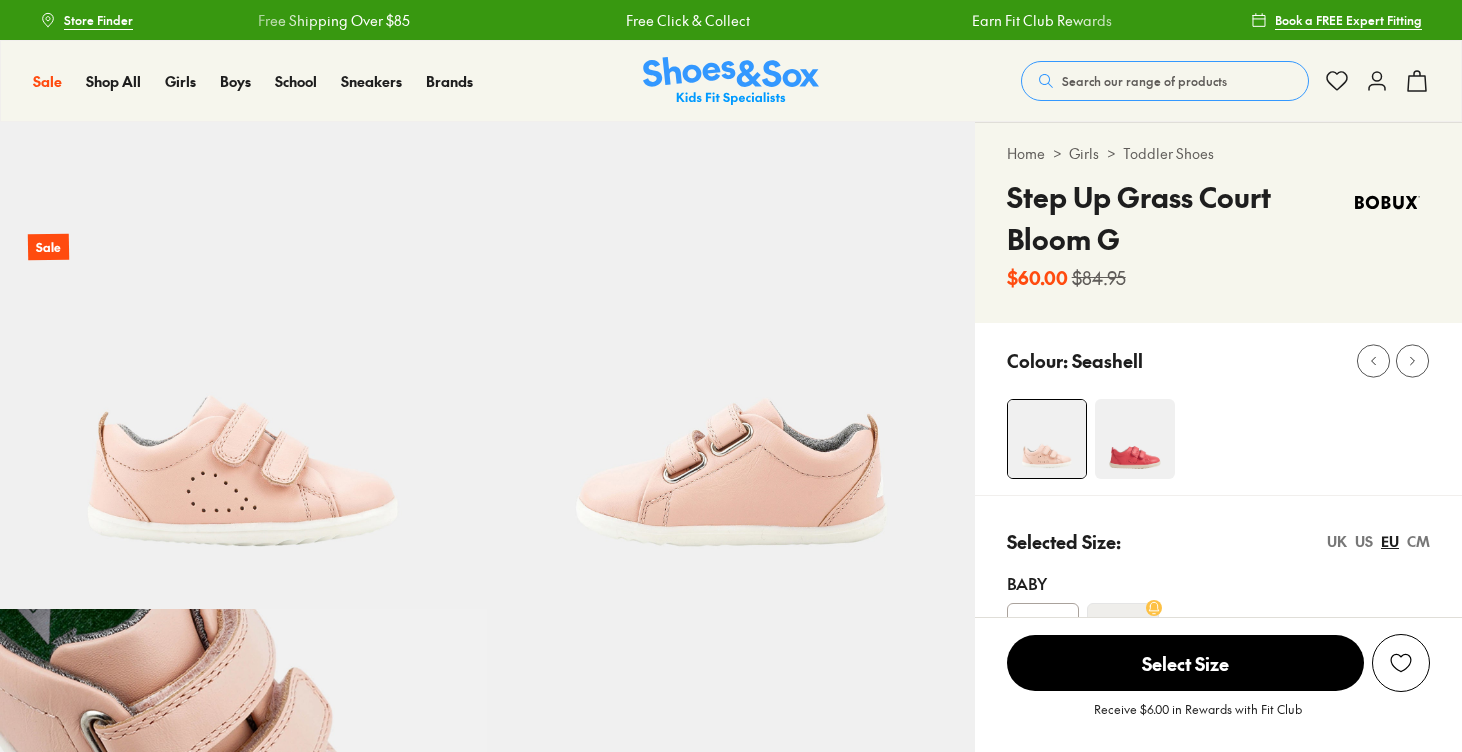 scroll, scrollTop: 0, scrollLeft: 0, axis: both 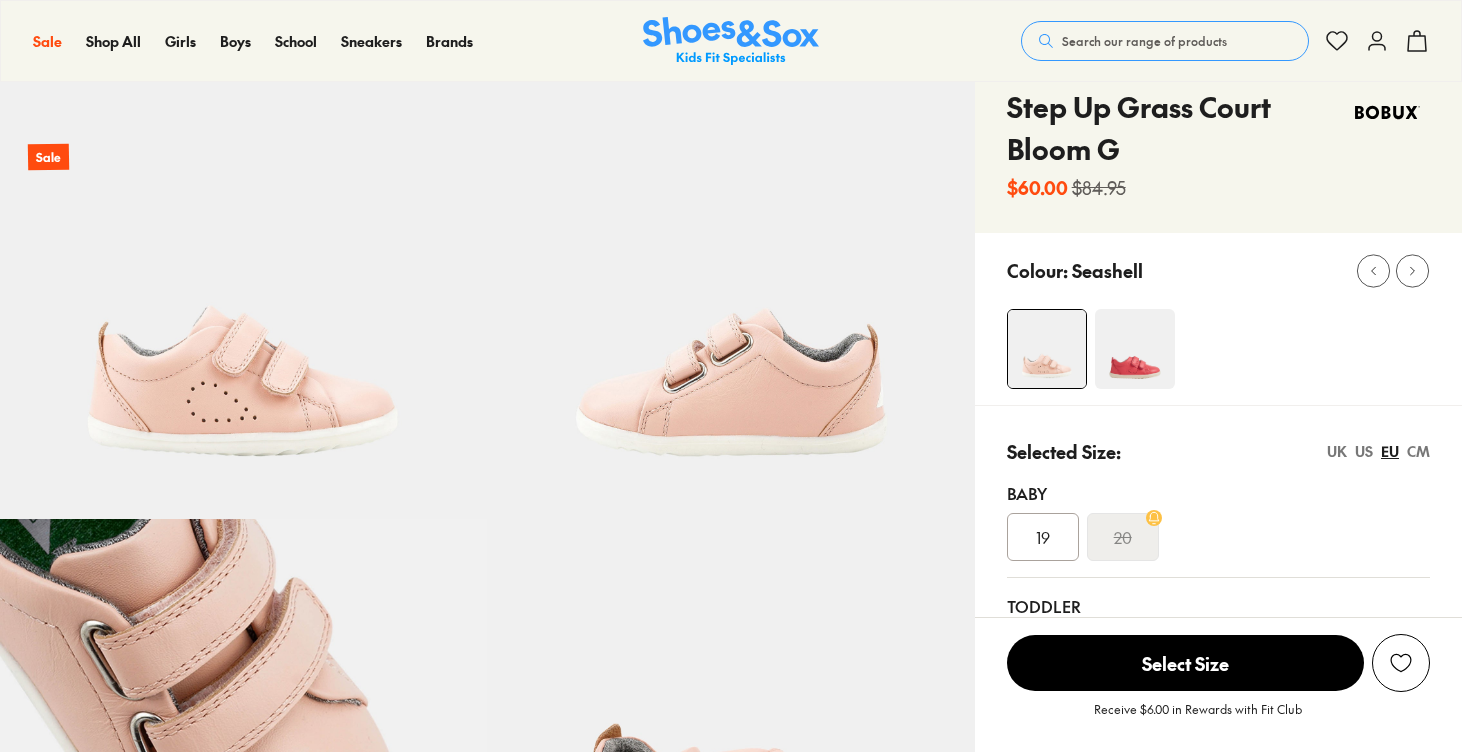 select on "*" 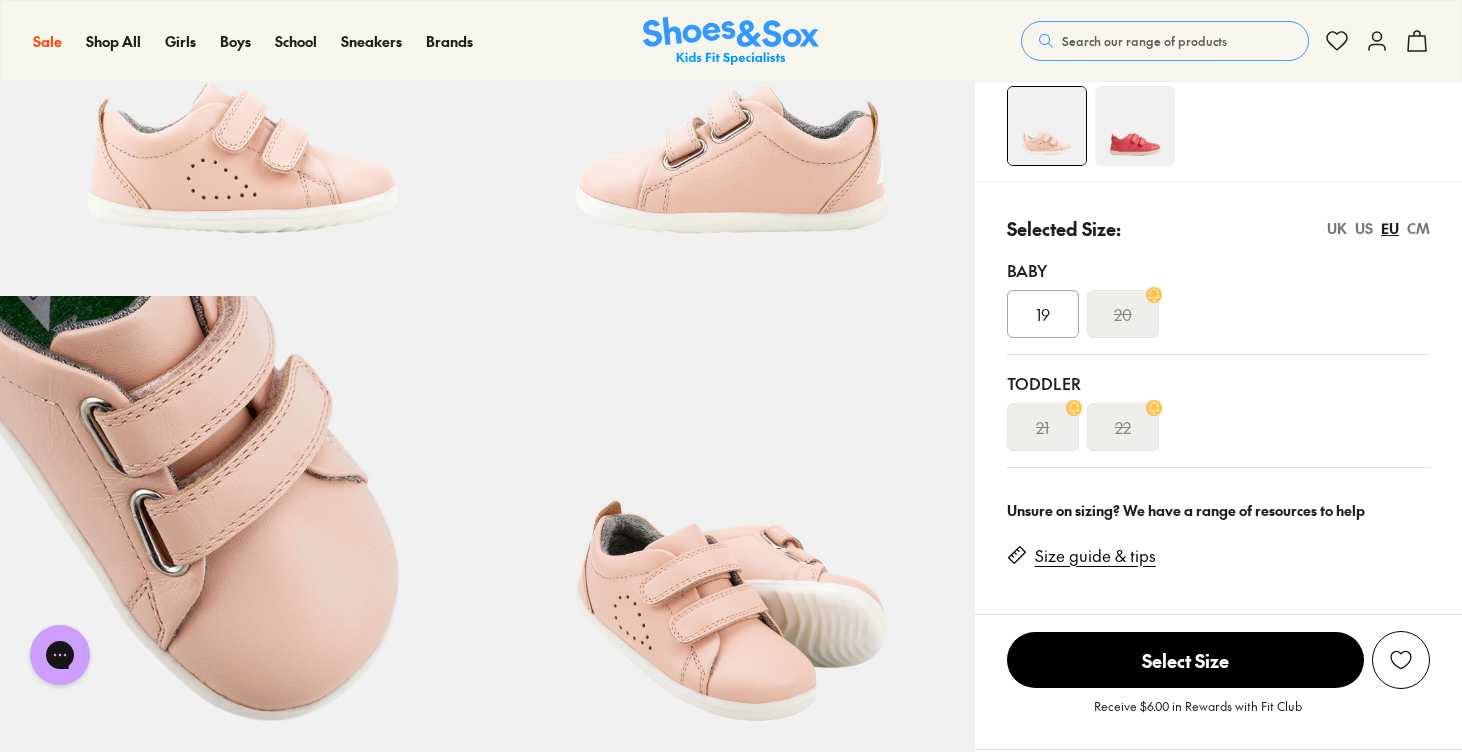 scroll, scrollTop: 0, scrollLeft: 0, axis: both 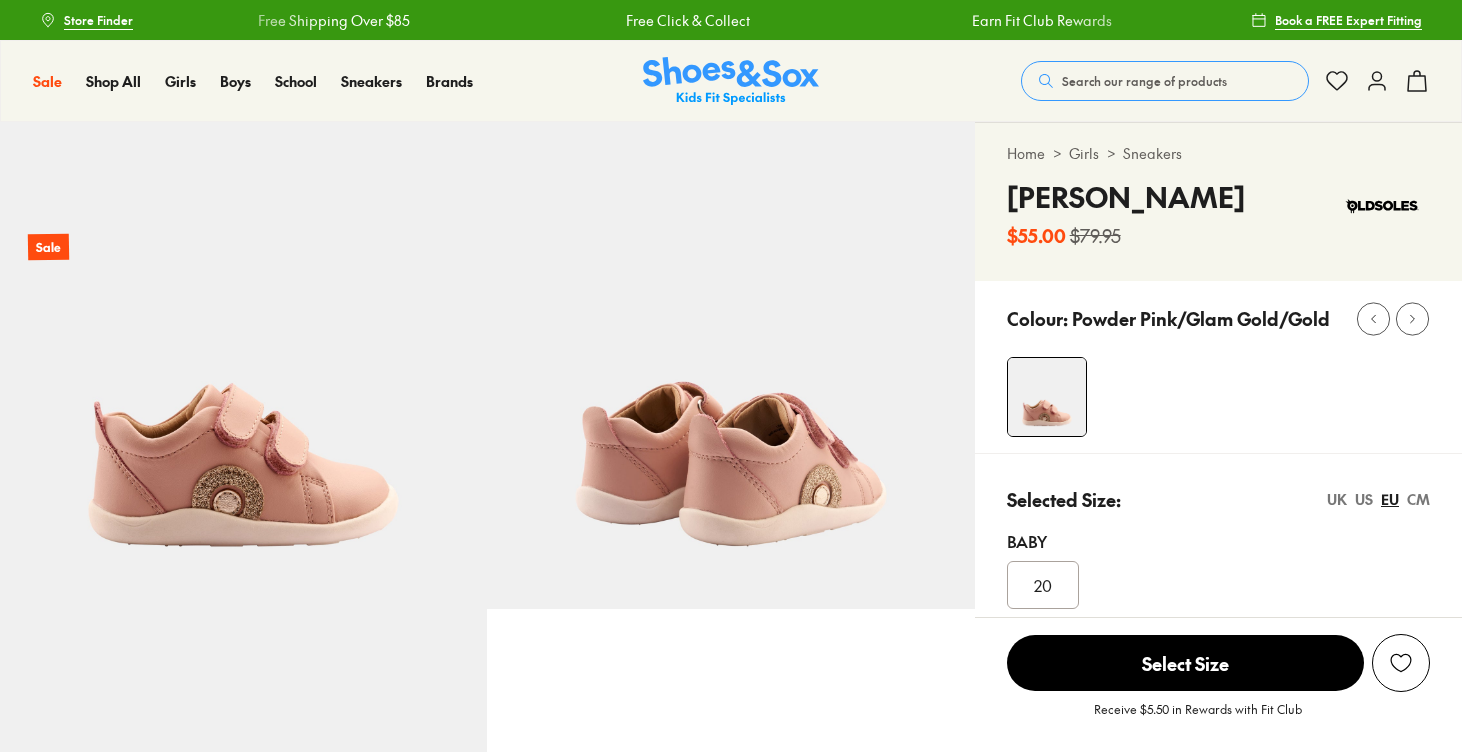 select on "*" 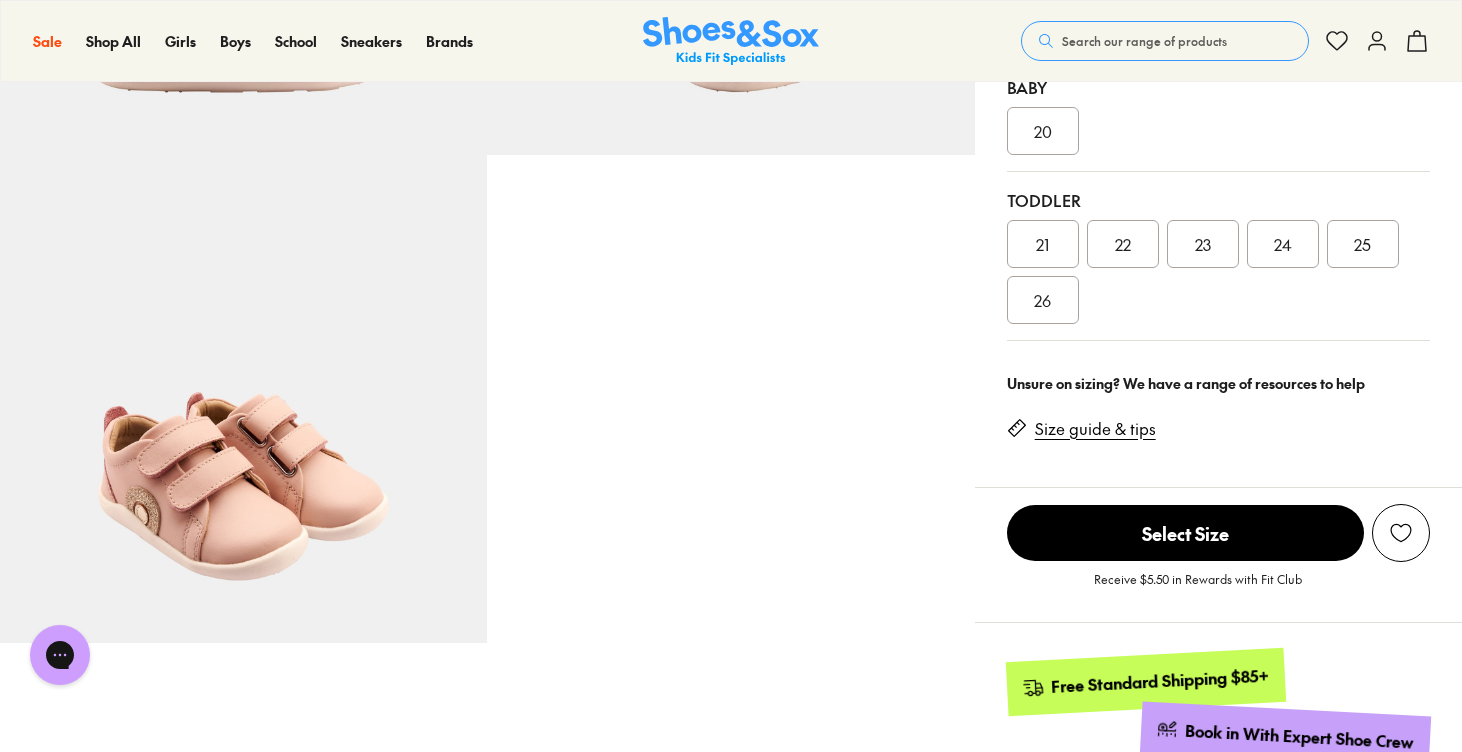scroll, scrollTop: 351, scrollLeft: 0, axis: vertical 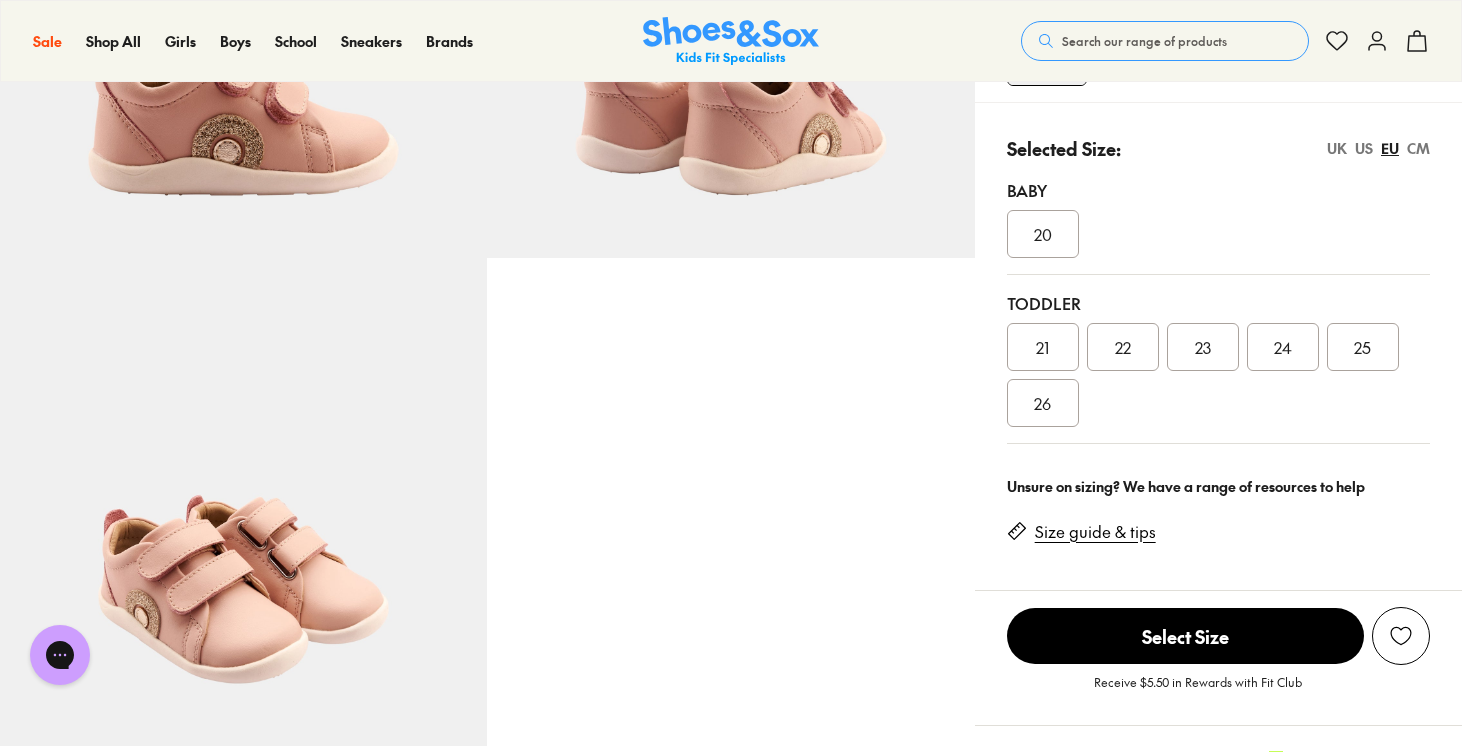 click on "25" at bounding box center [1363, 347] 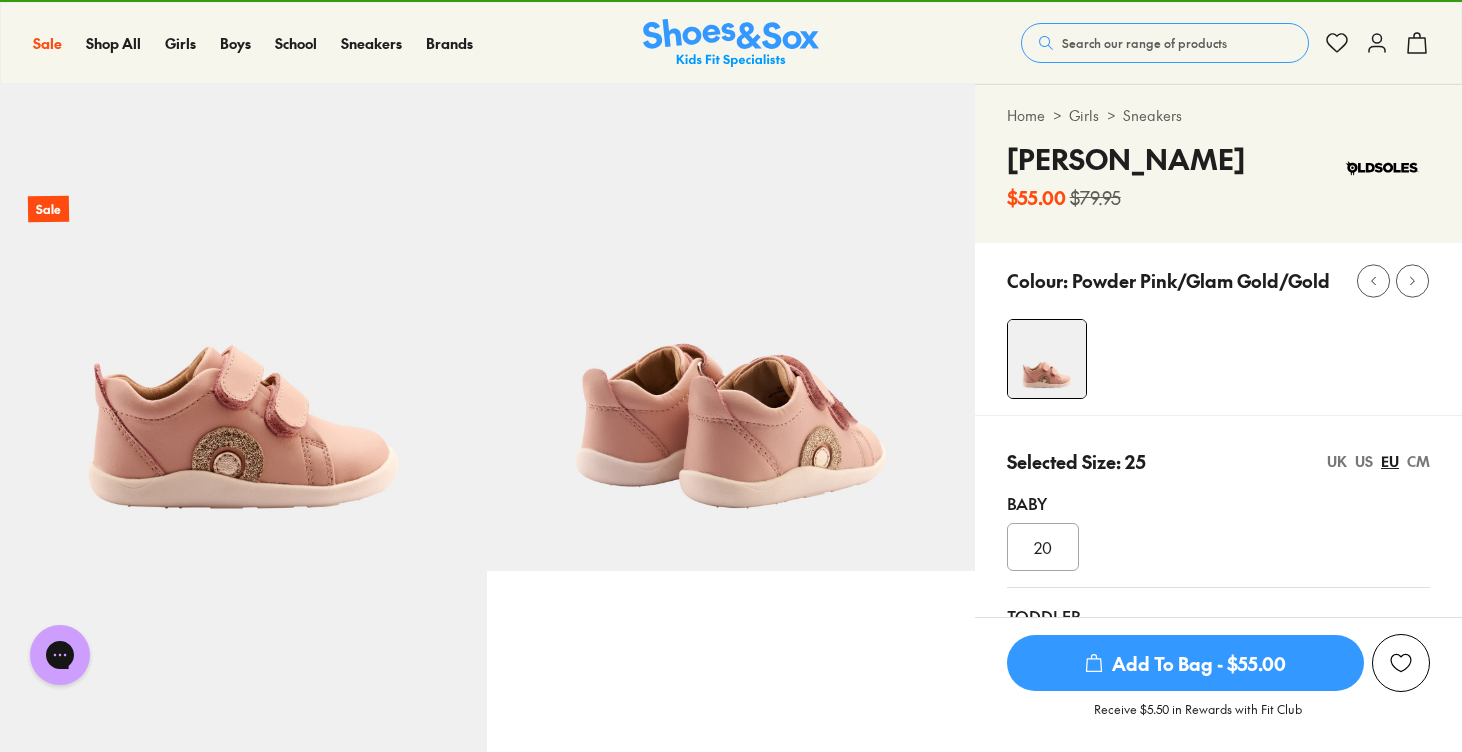 scroll, scrollTop: 28, scrollLeft: 0, axis: vertical 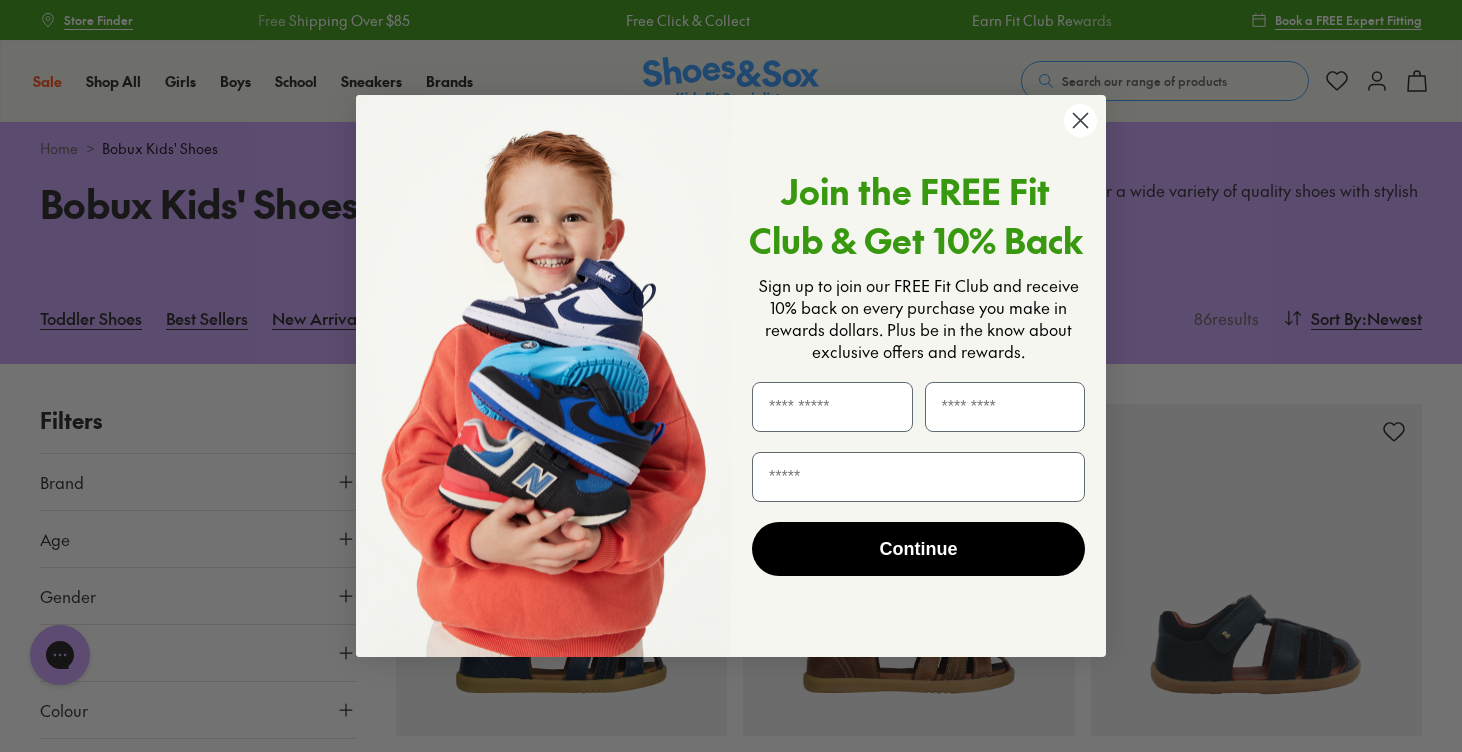 click 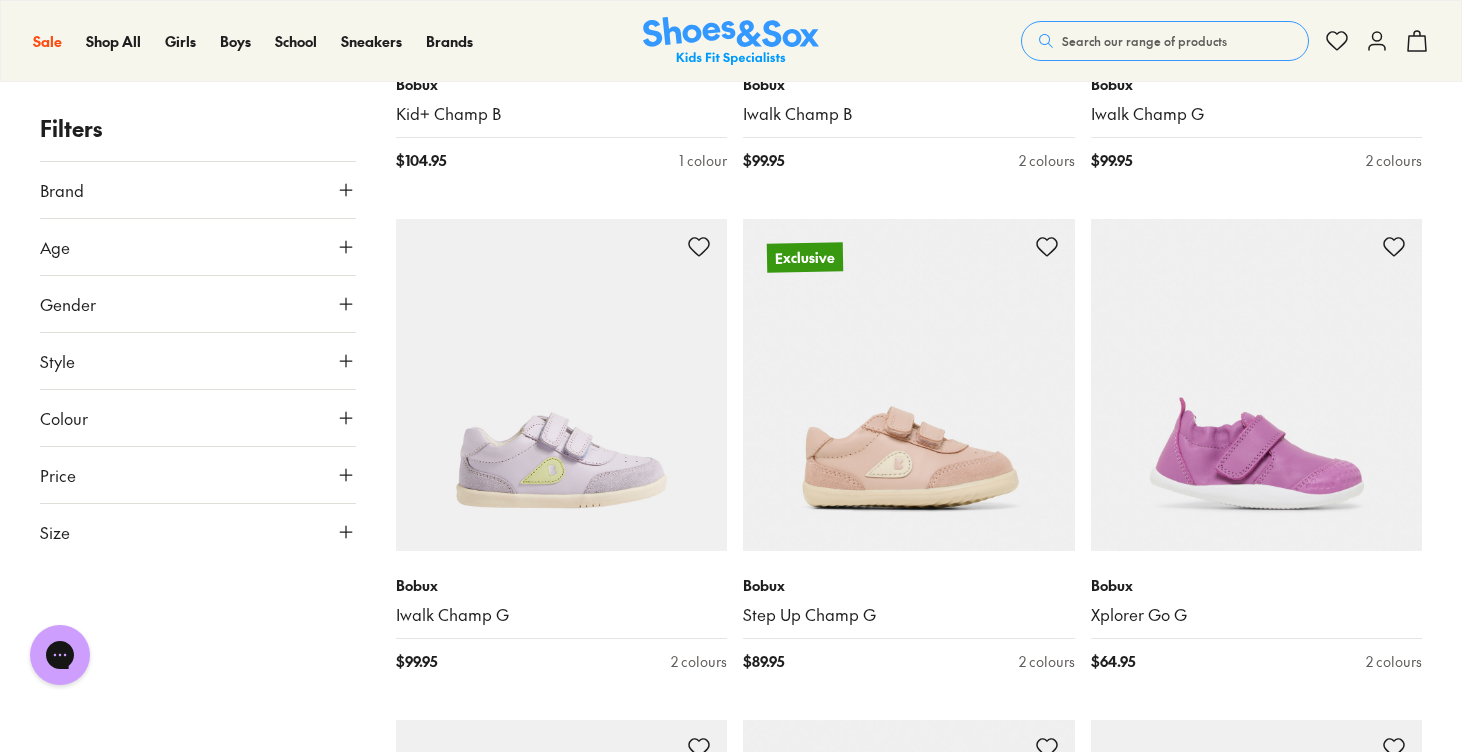 scroll, scrollTop: 2690, scrollLeft: 0, axis: vertical 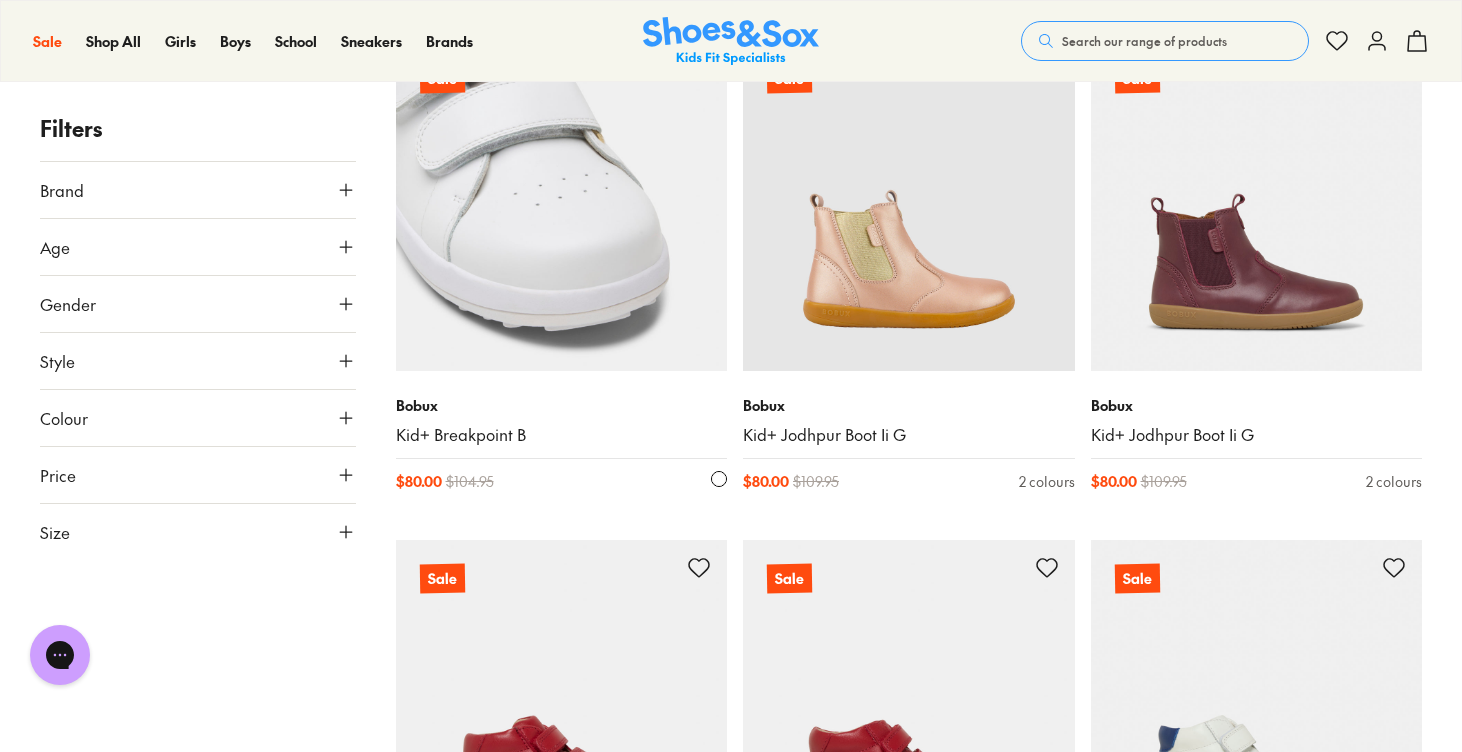 click at bounding box center [562, 206] 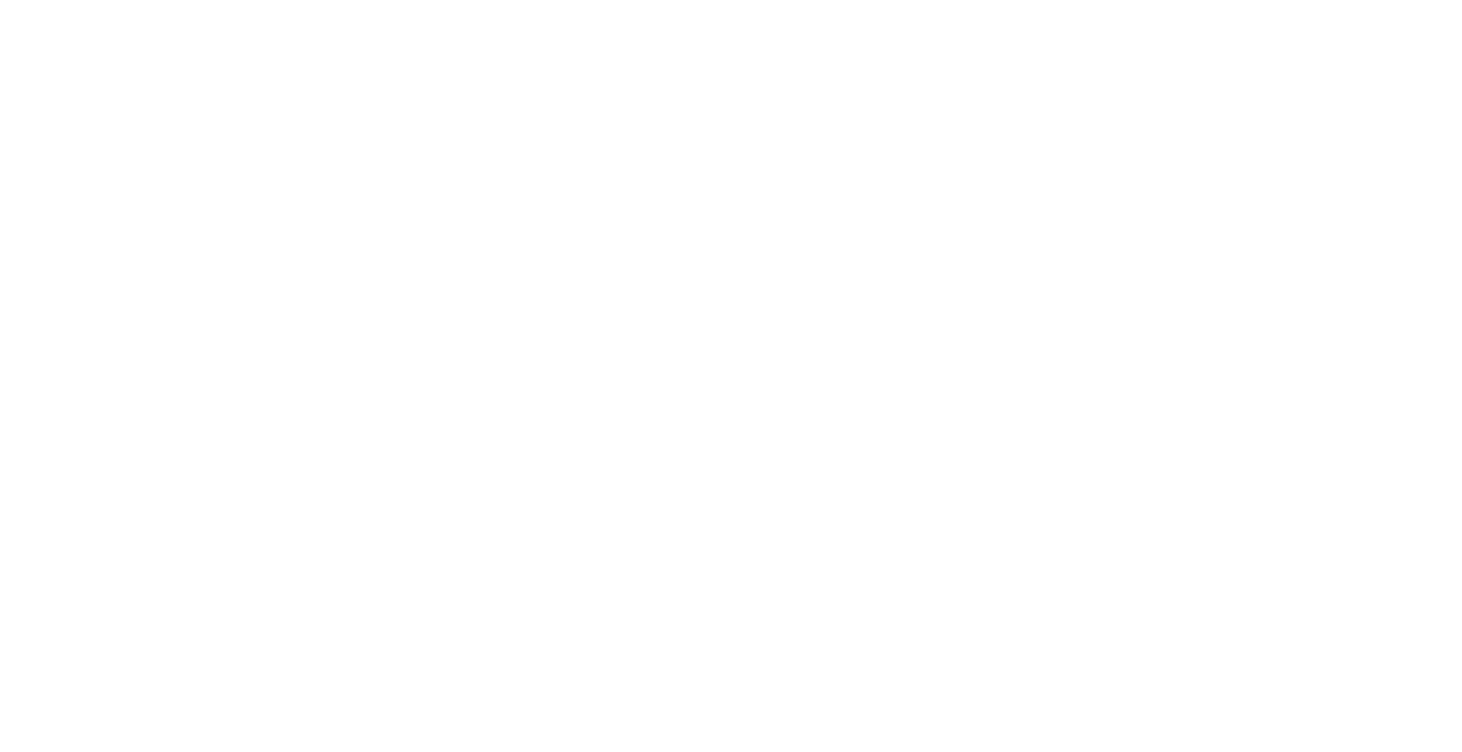 scroll, scrollTop: 0, scrollLeft: 0, axis: both 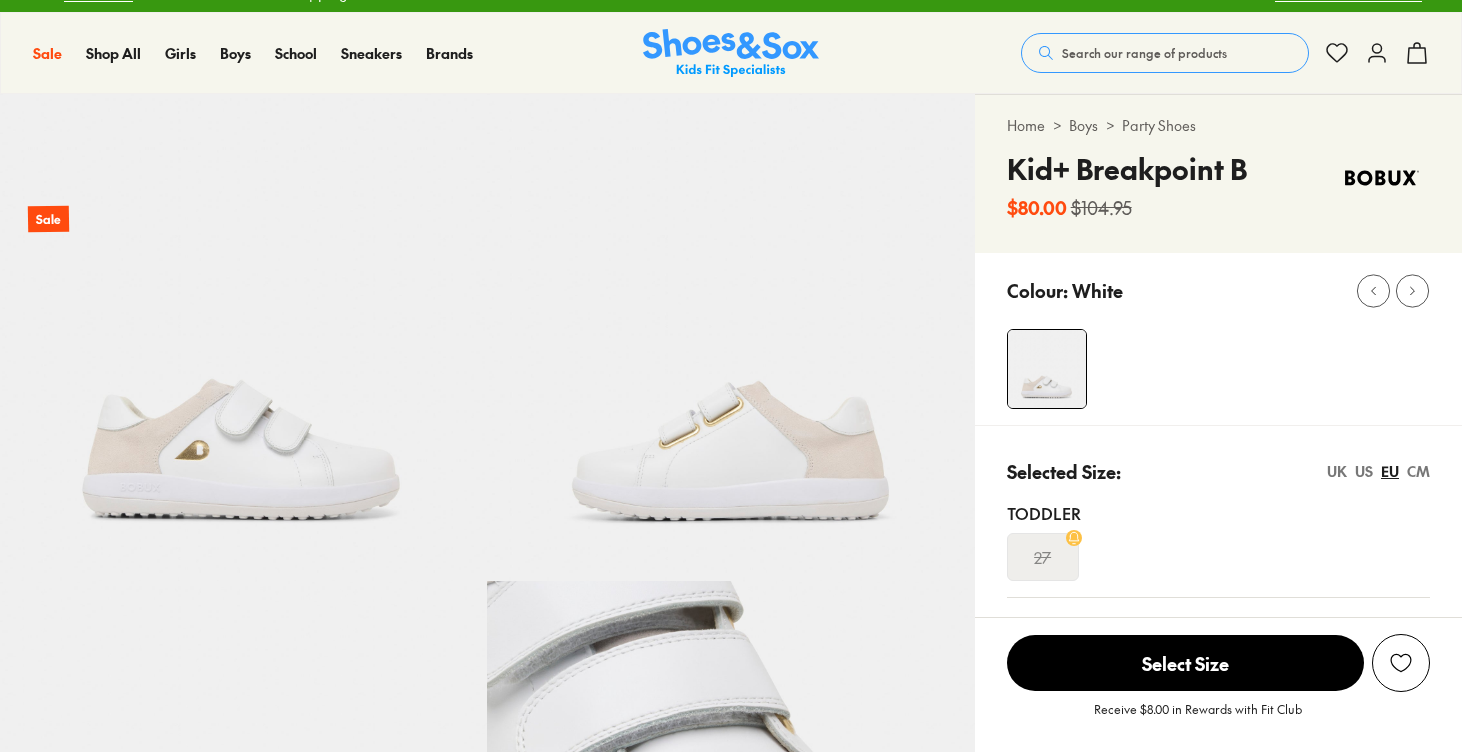 select on "*" 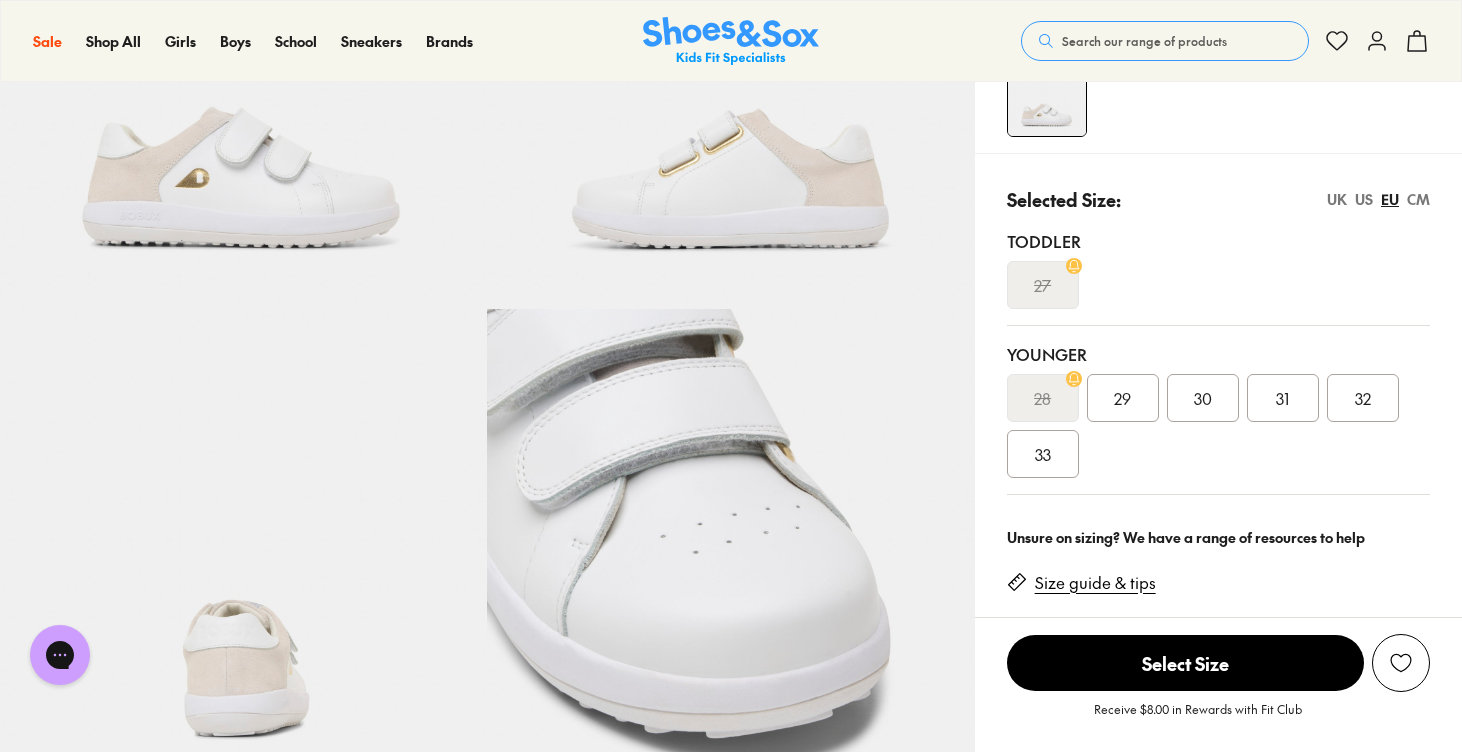 scroll, scrollTop: 301, scrollLeft: 0, axis: vertical 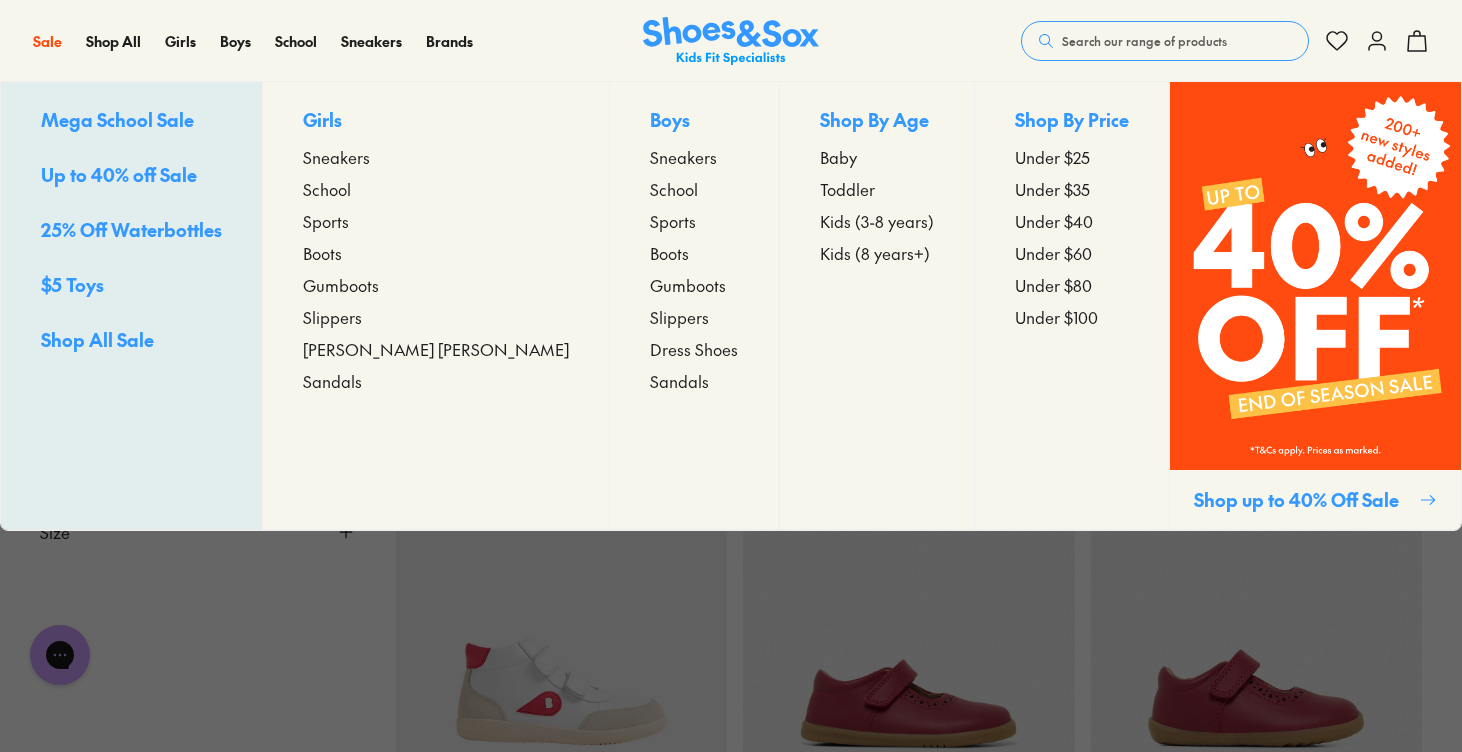 click on "Sneakers" at bounding box center [336, 157] 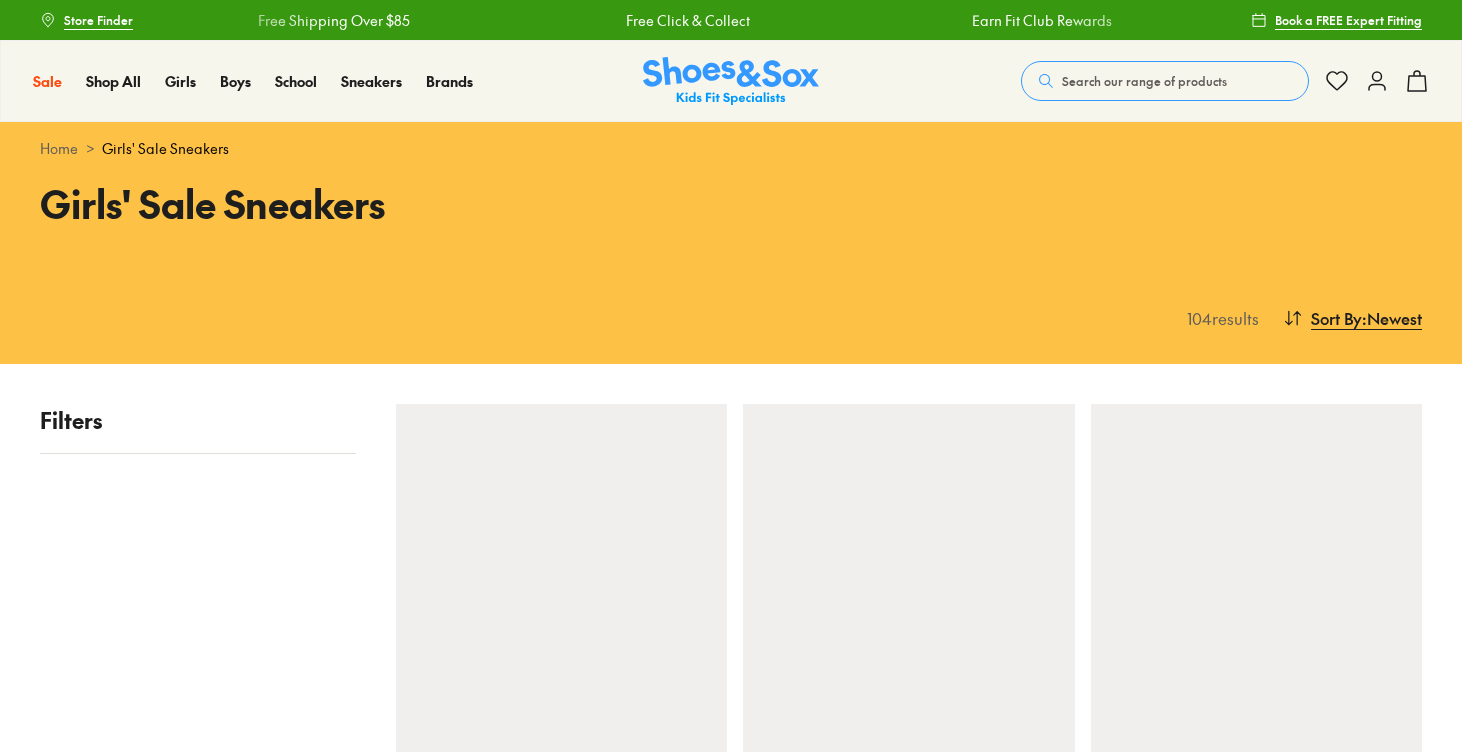 scroll, scrollTop: 0, scrollLeft: 0, axis: both 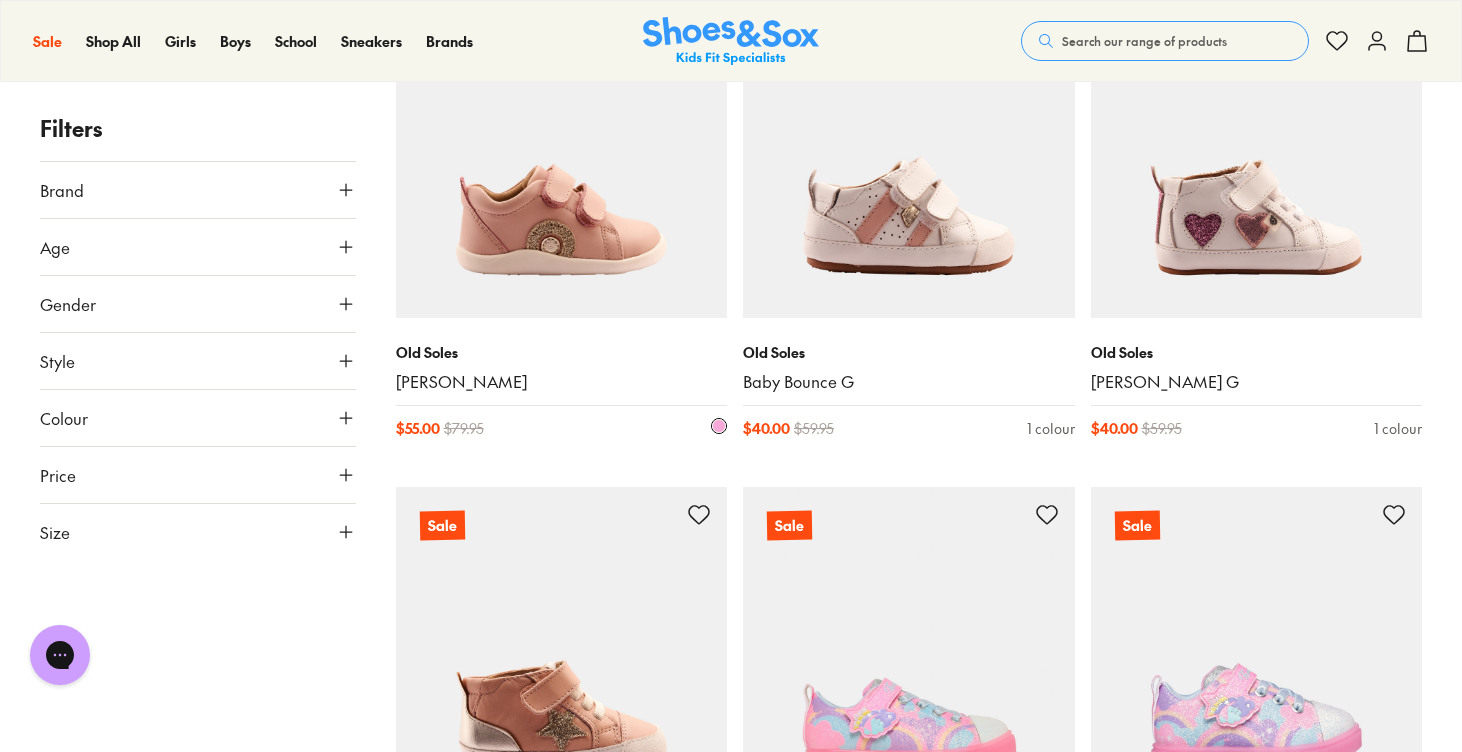 click at bounding box center (562, 152) 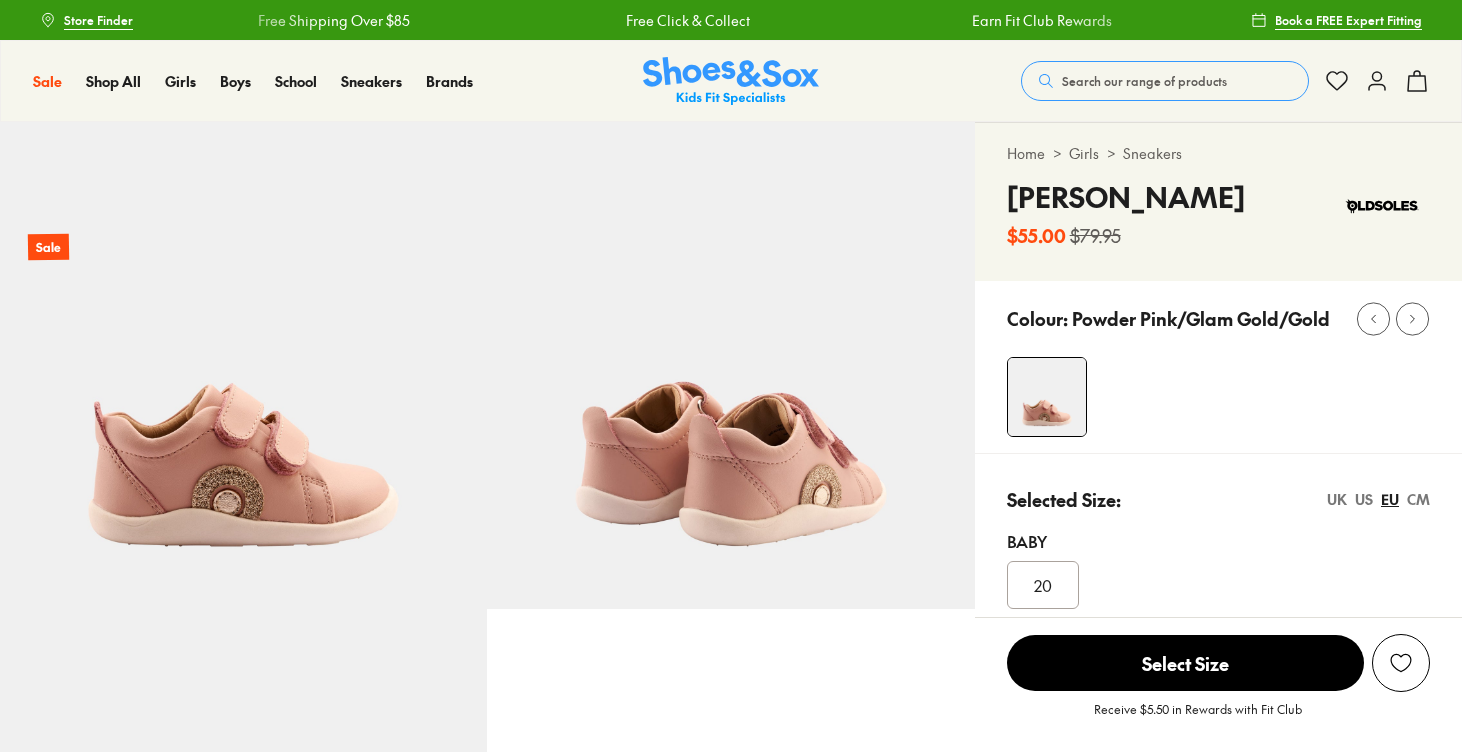 scroll, scrollTop: 0, scrollLeft: 0, axis: both 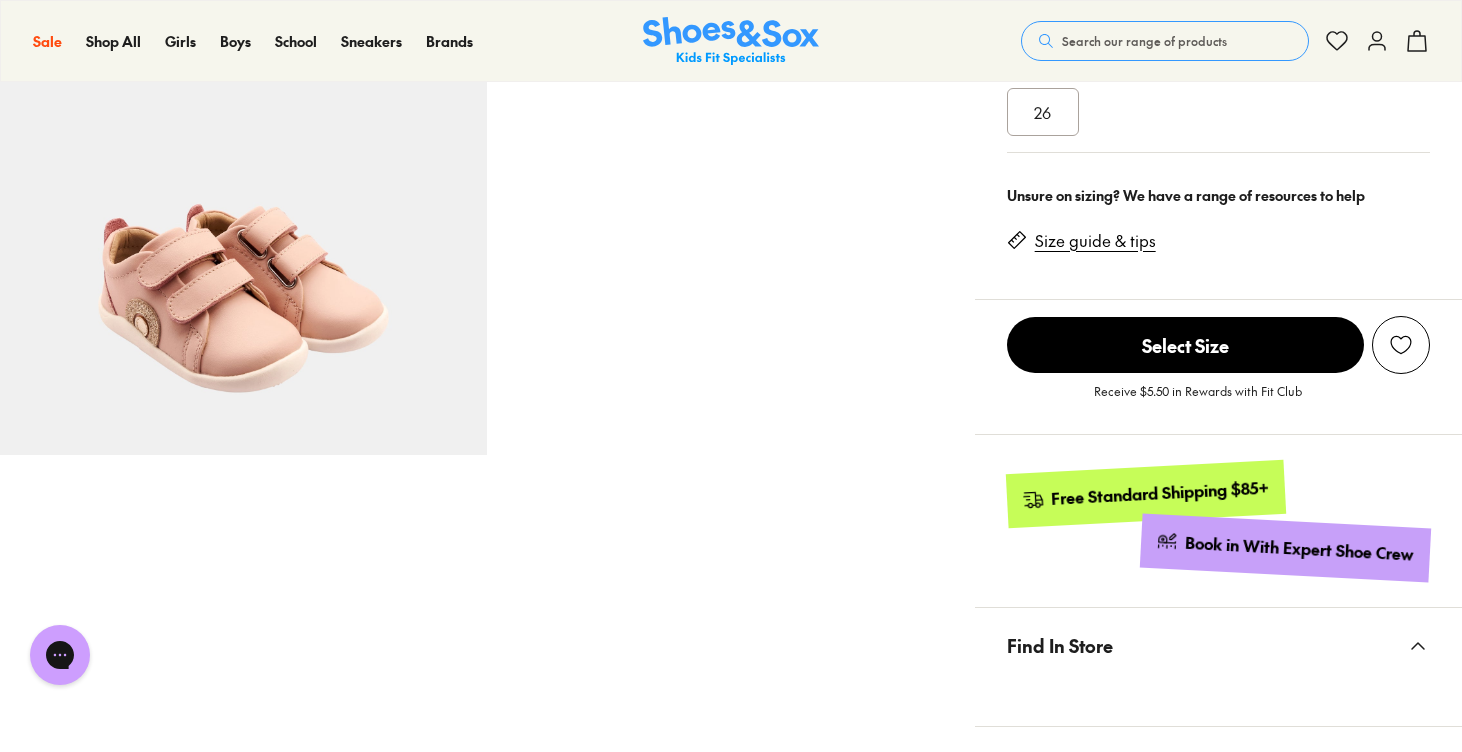 click on "Size guide & tips" at bounding box center (1095, 241) 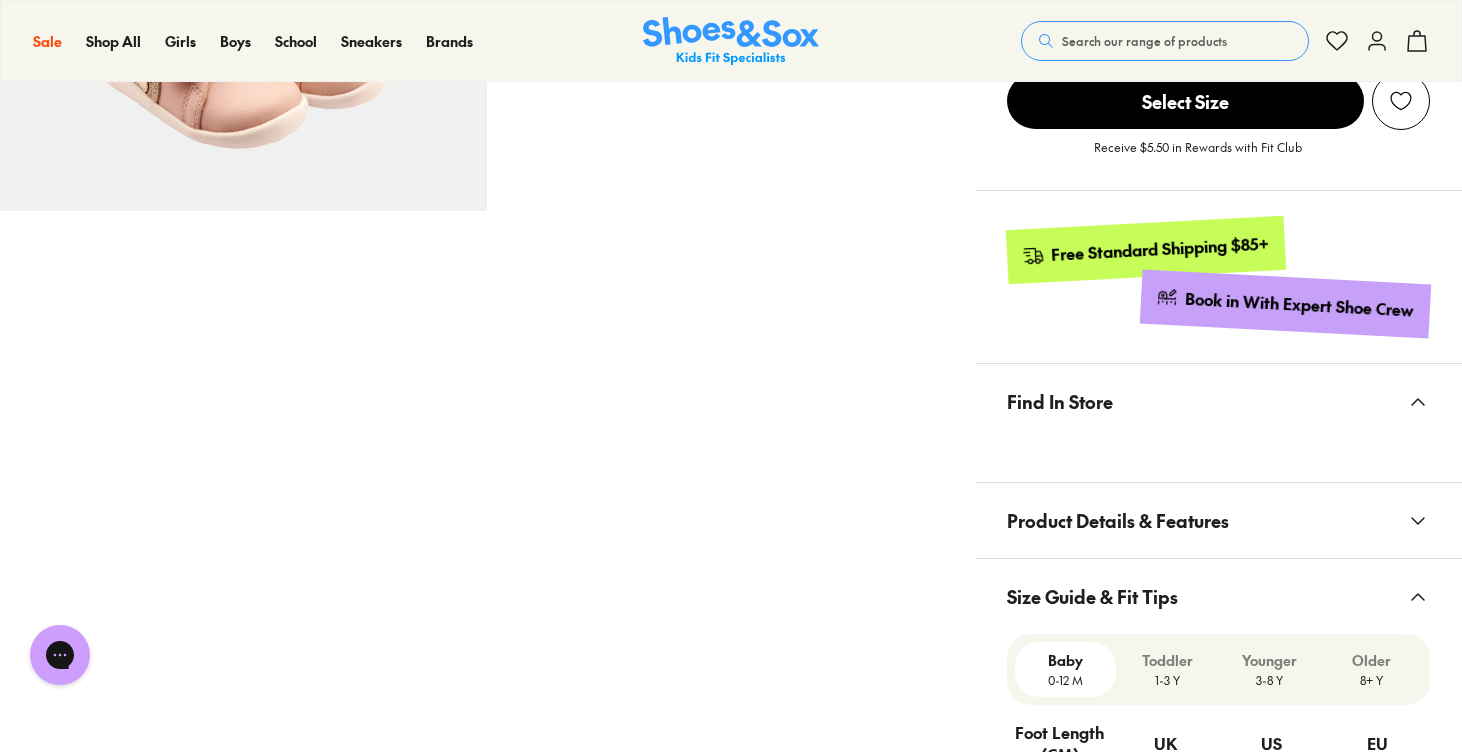 scroll, scrollTop: 845, scrollLeft: 0, axis: vertical 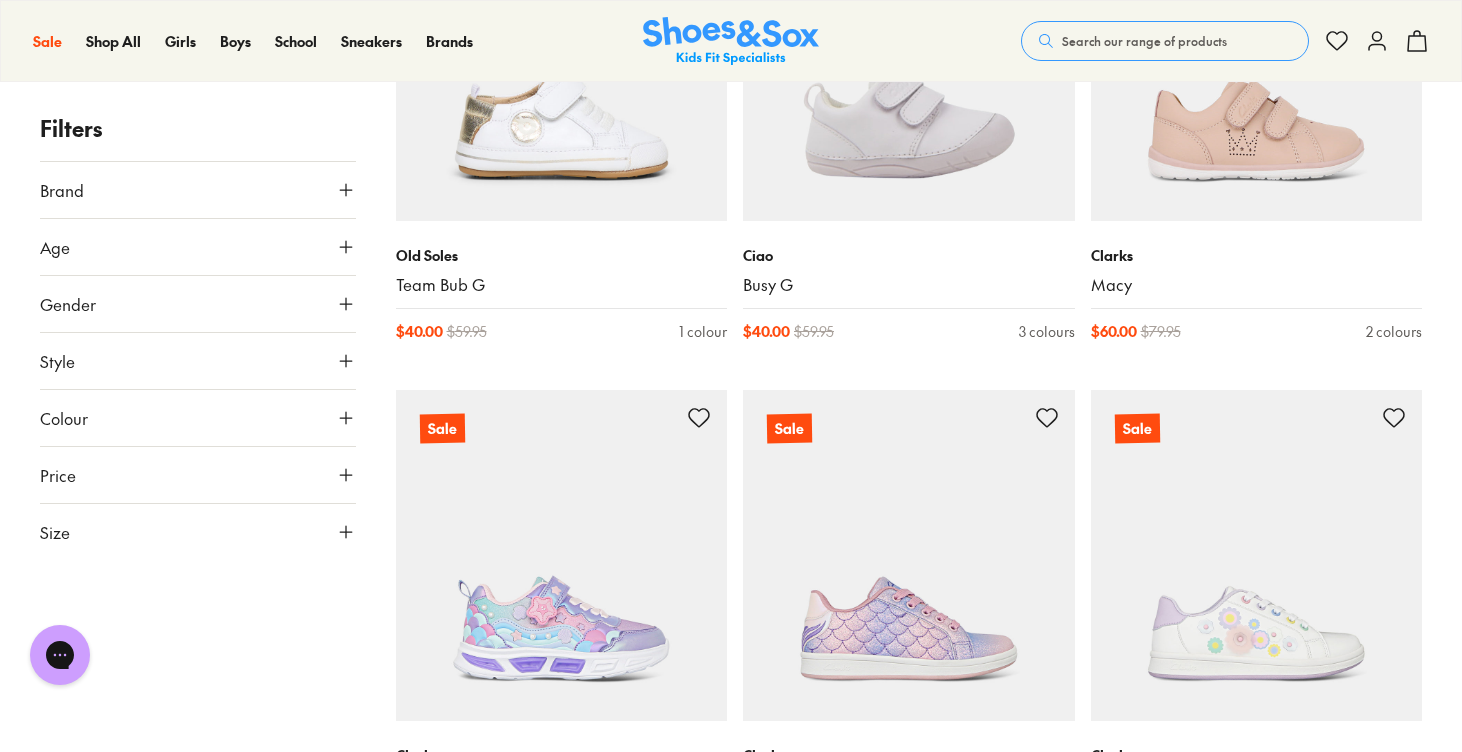 click 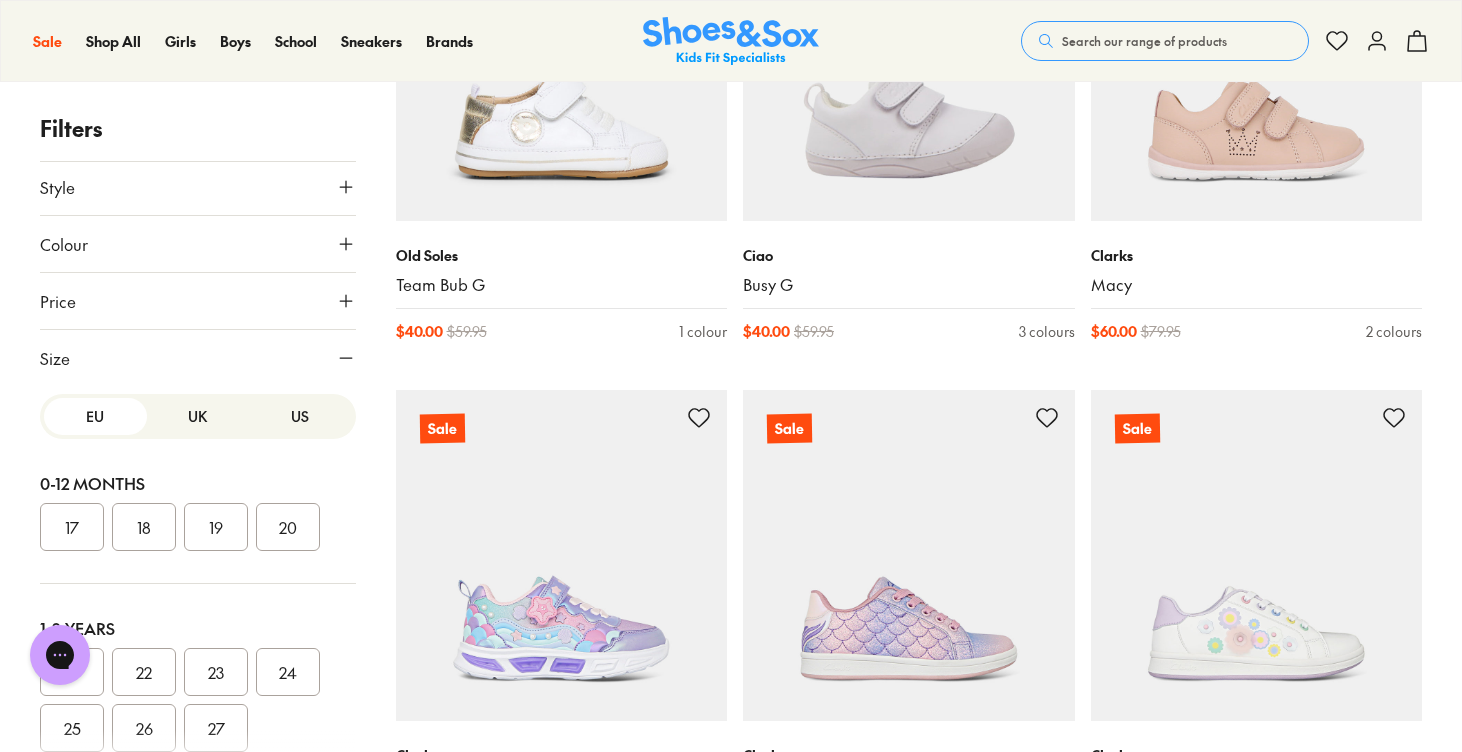 scroll, scrollTop: 192, scrollLeft: 0, axis: vertical 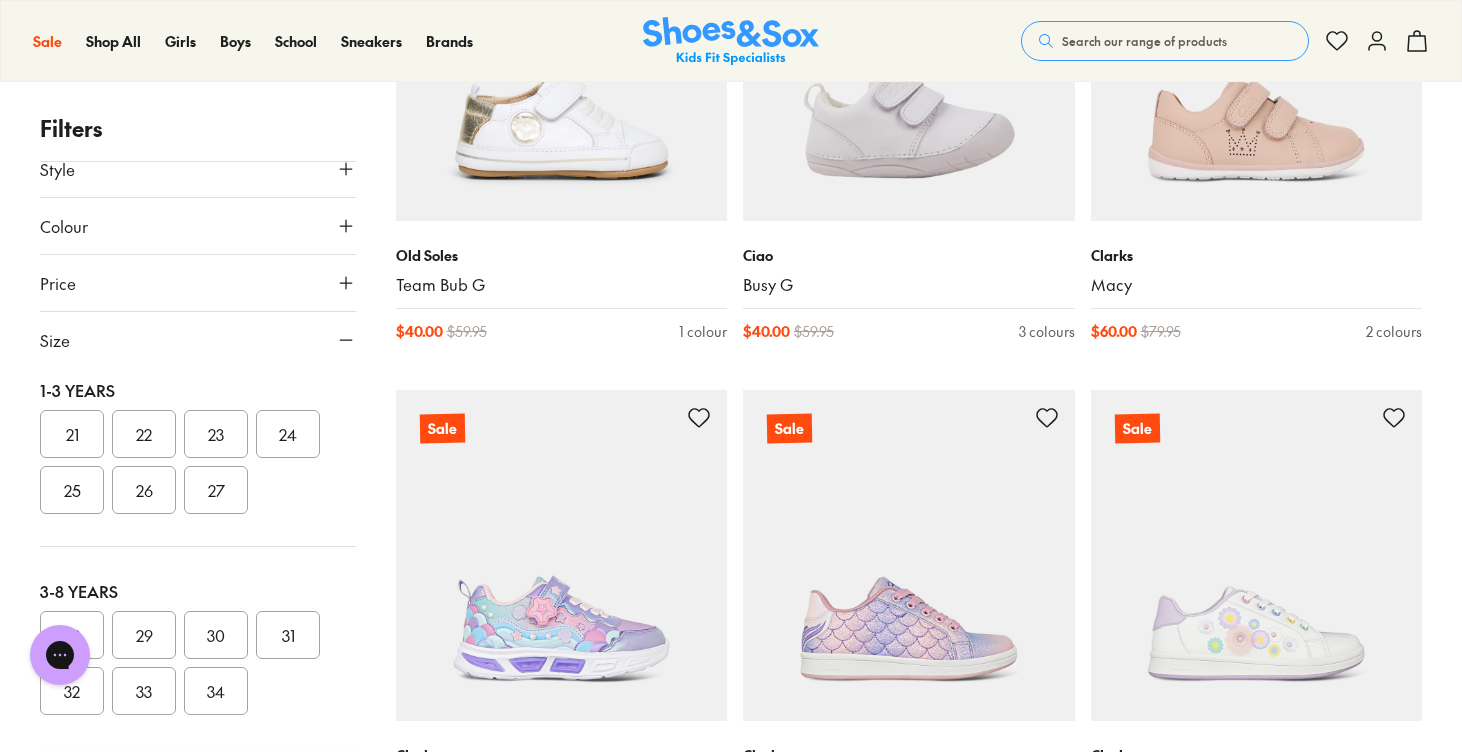 click on "25" at bounding box center (72, 490) 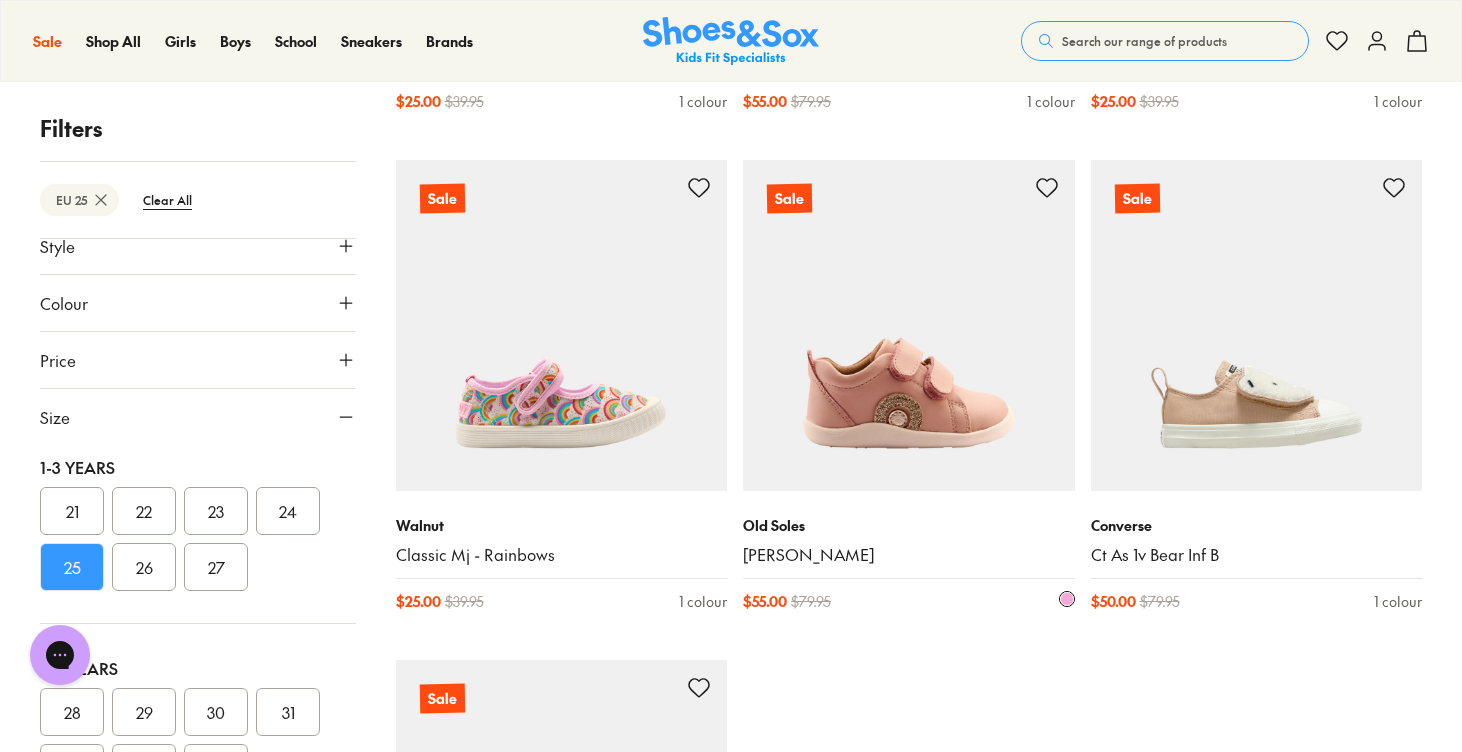 scroll, scrollTop: 2251, scrollLeft: 0, axis: vertical 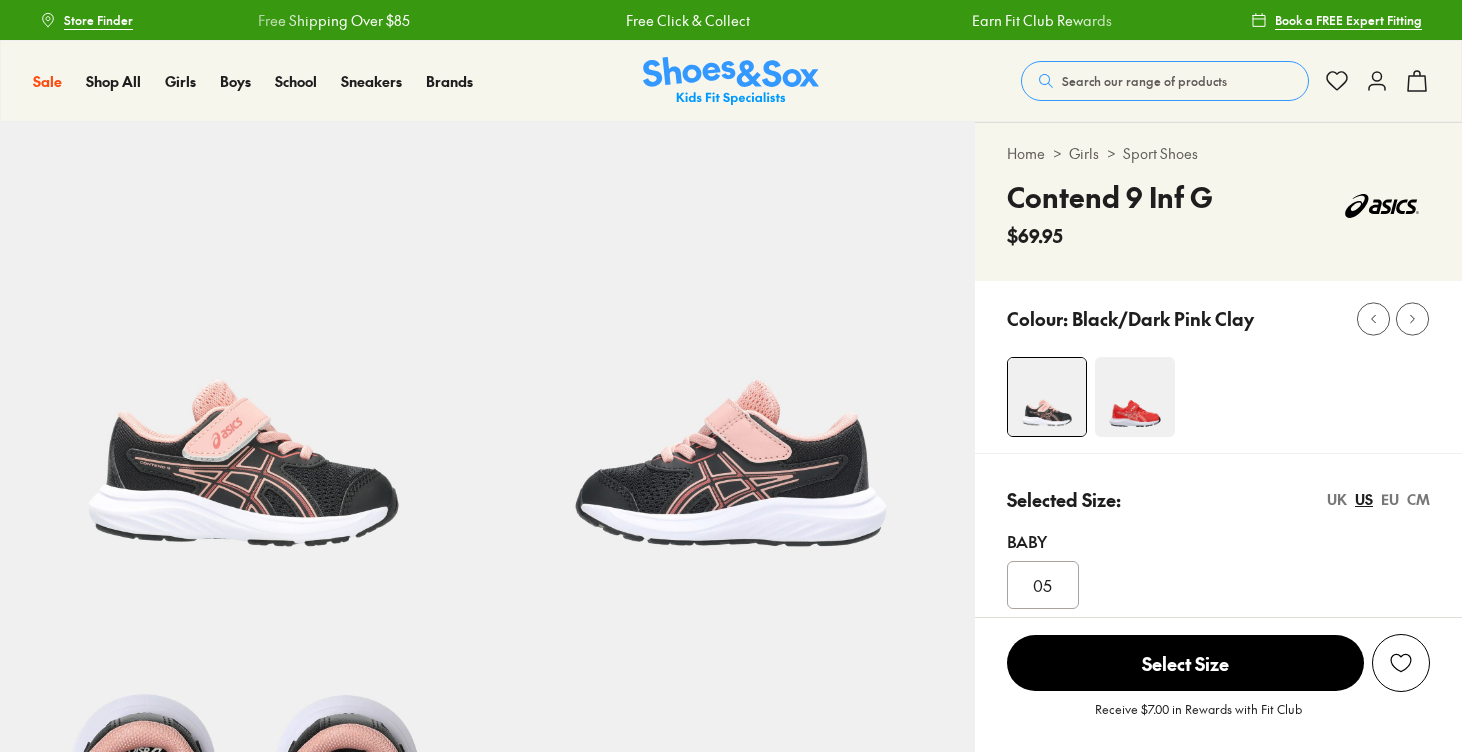 select on "*" 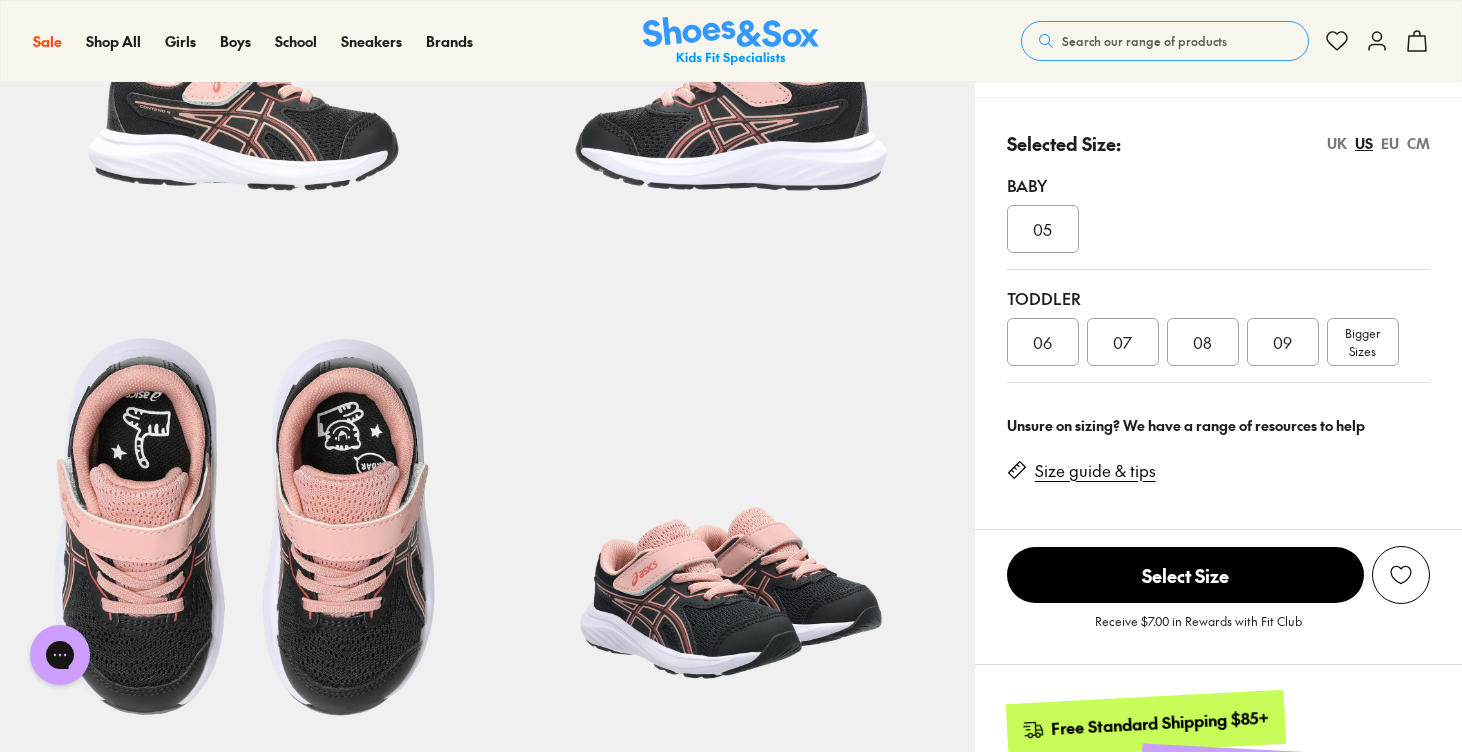 scroll, scrollTop: 0, scrollLeft: 0, axis: both 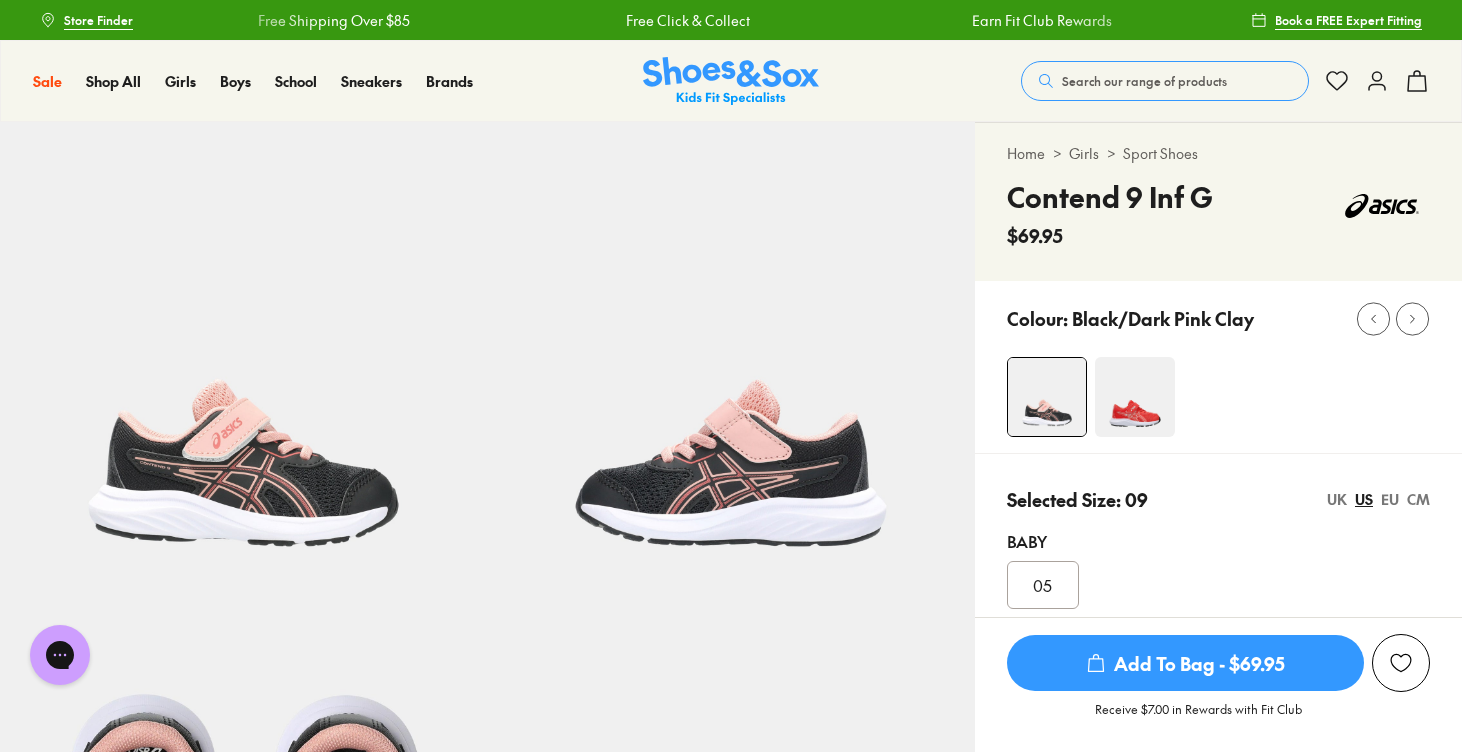 click at bounding box center [1135, 397] 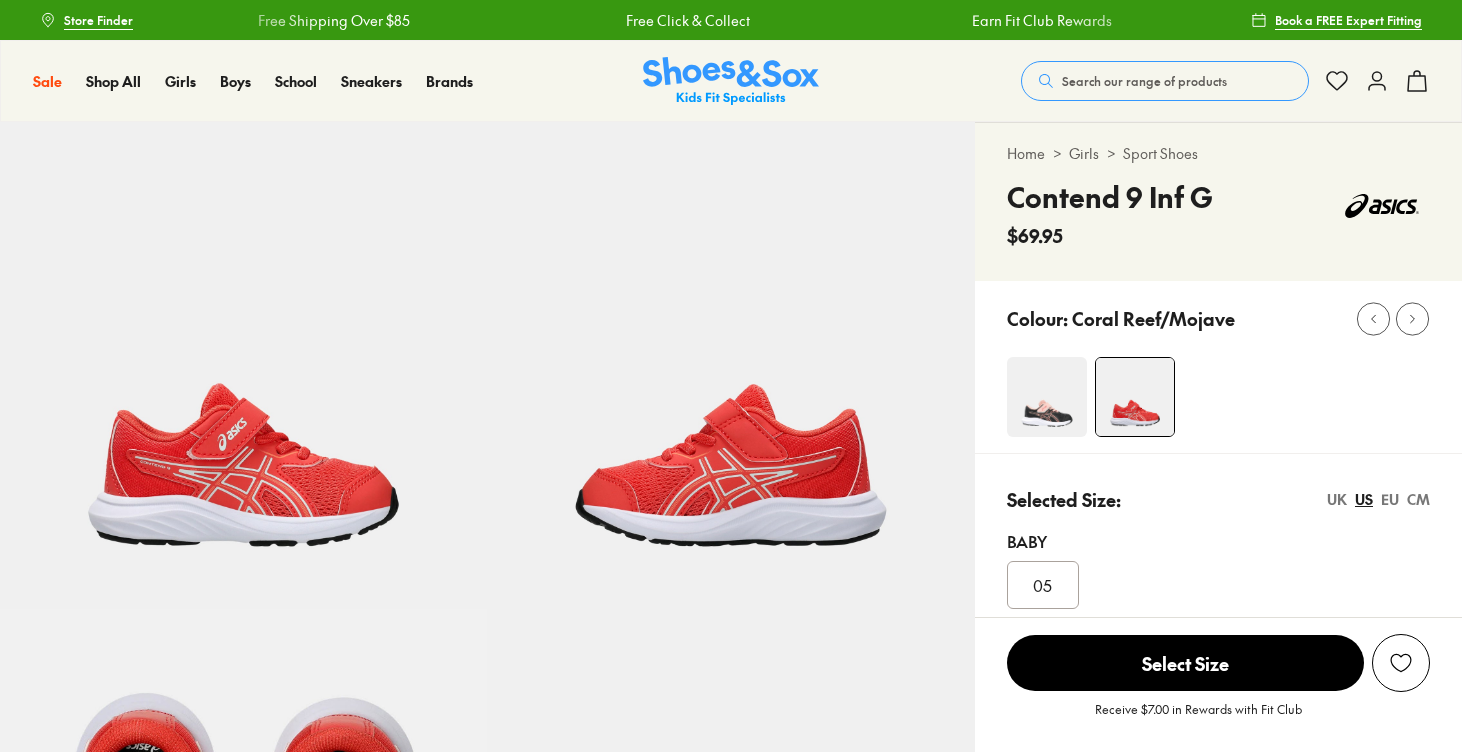 scroll, scrollTop: 0, scrollLeft: 0, axis: both 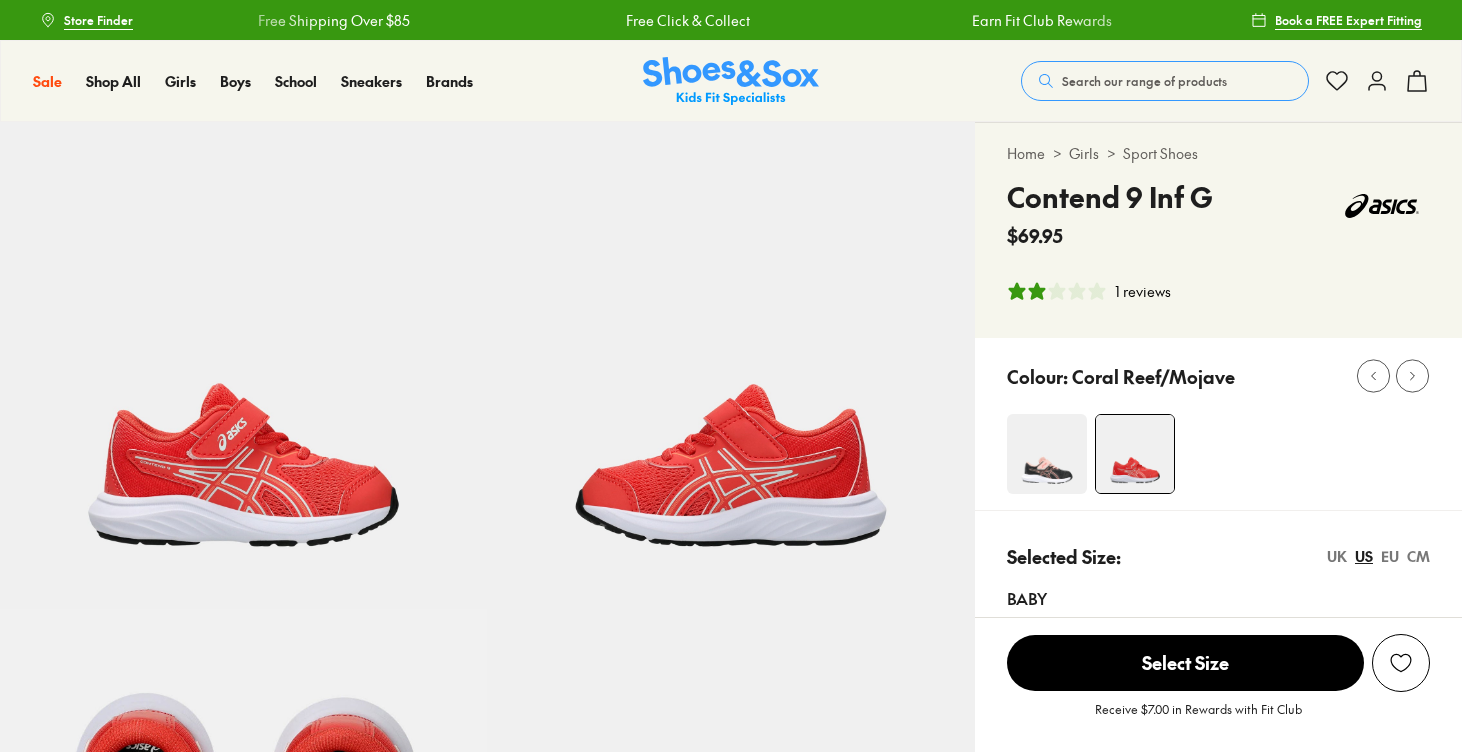 select on "*" 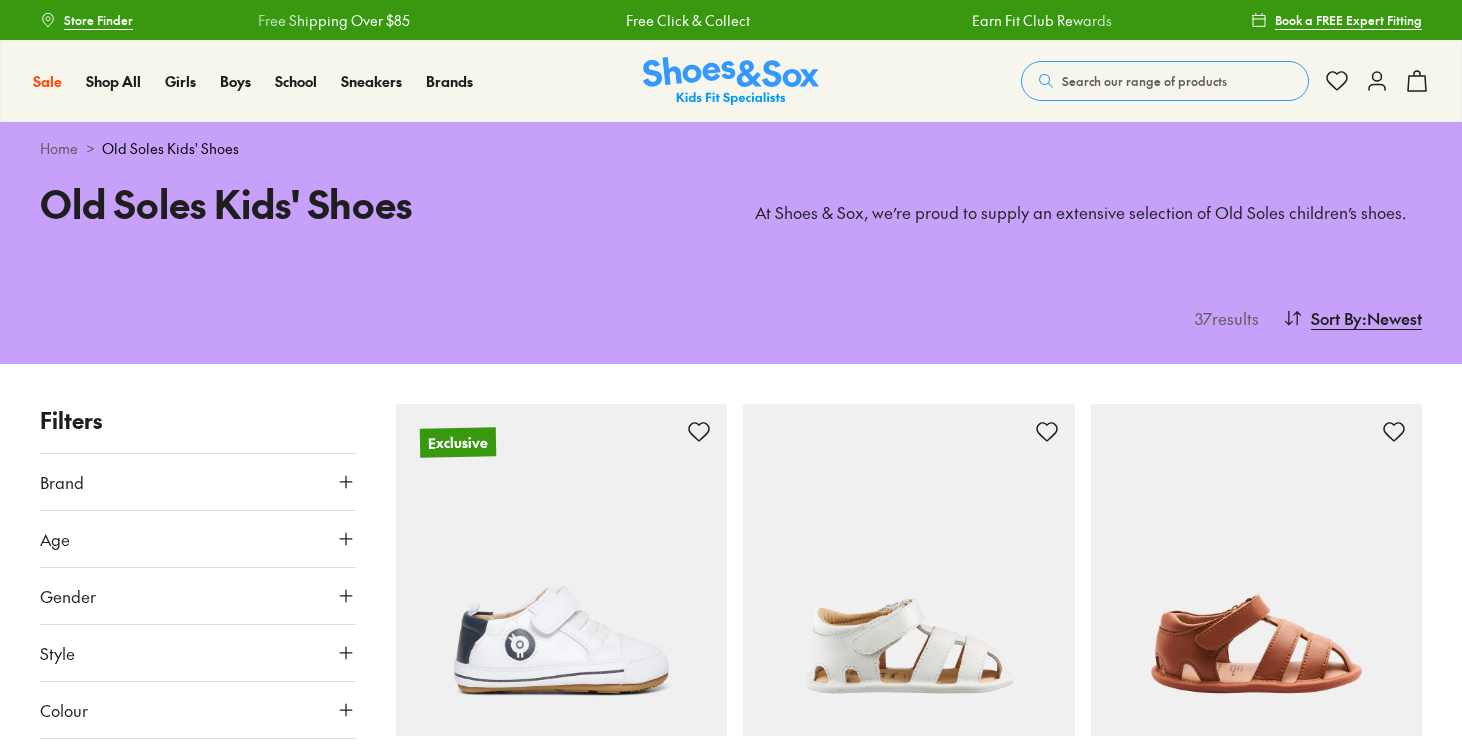 scroll, scrollTop: 0, scrollLeft: 0, axis: both 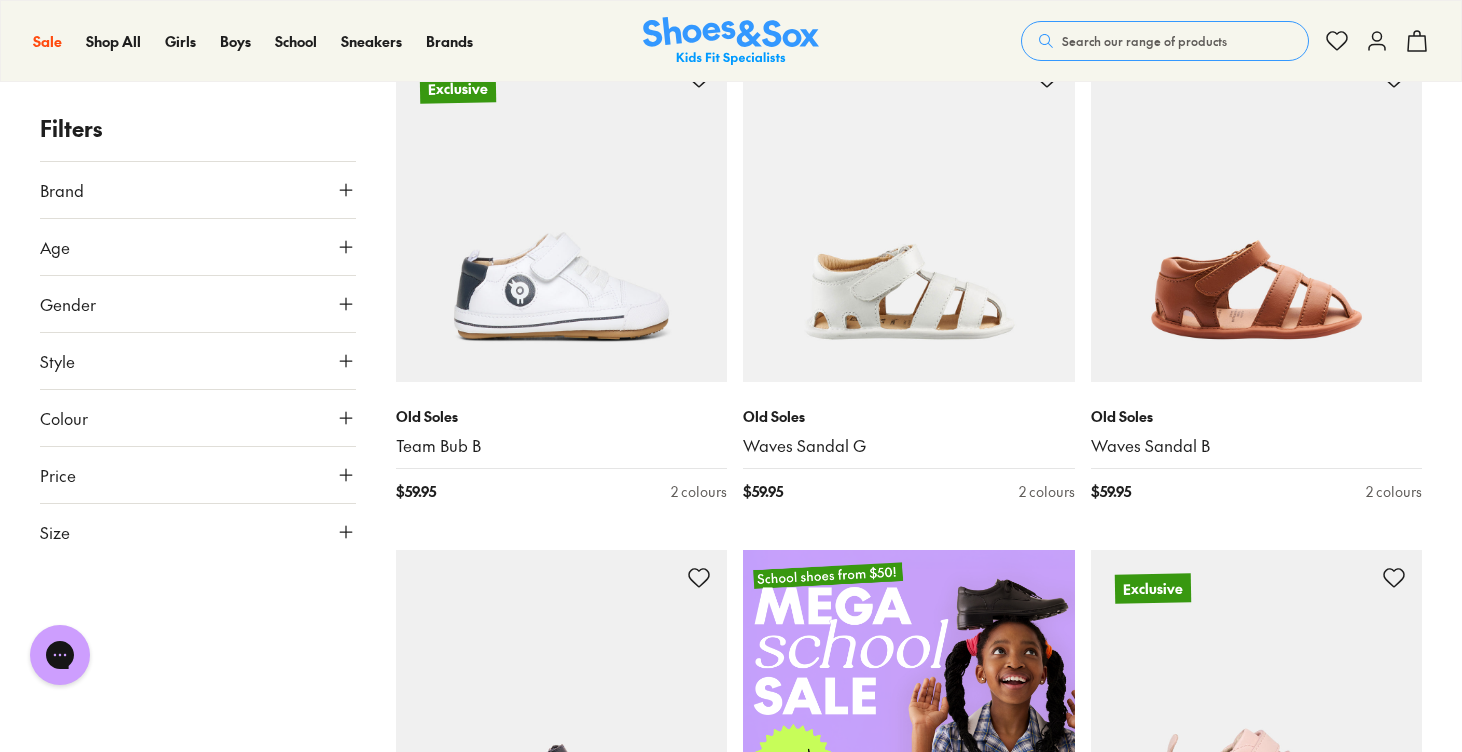 click 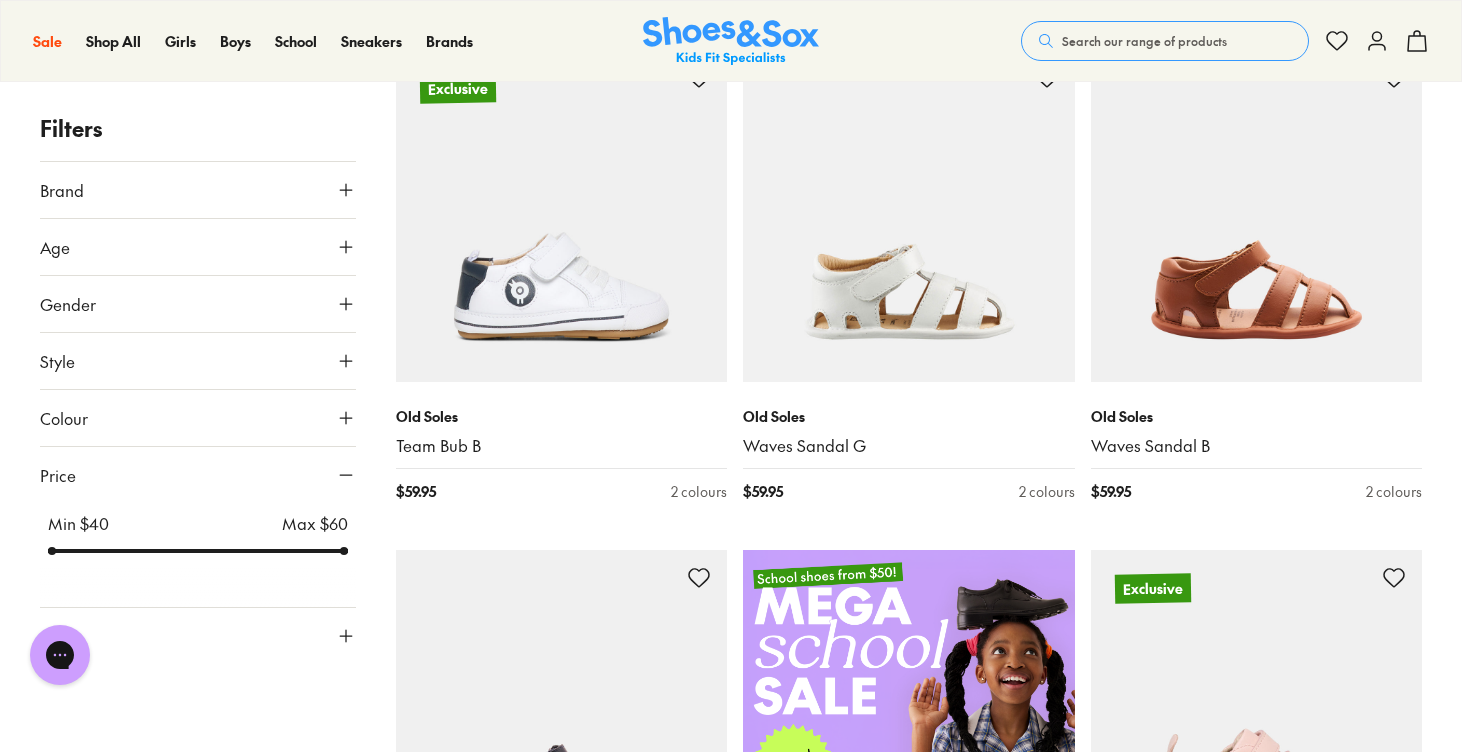 click 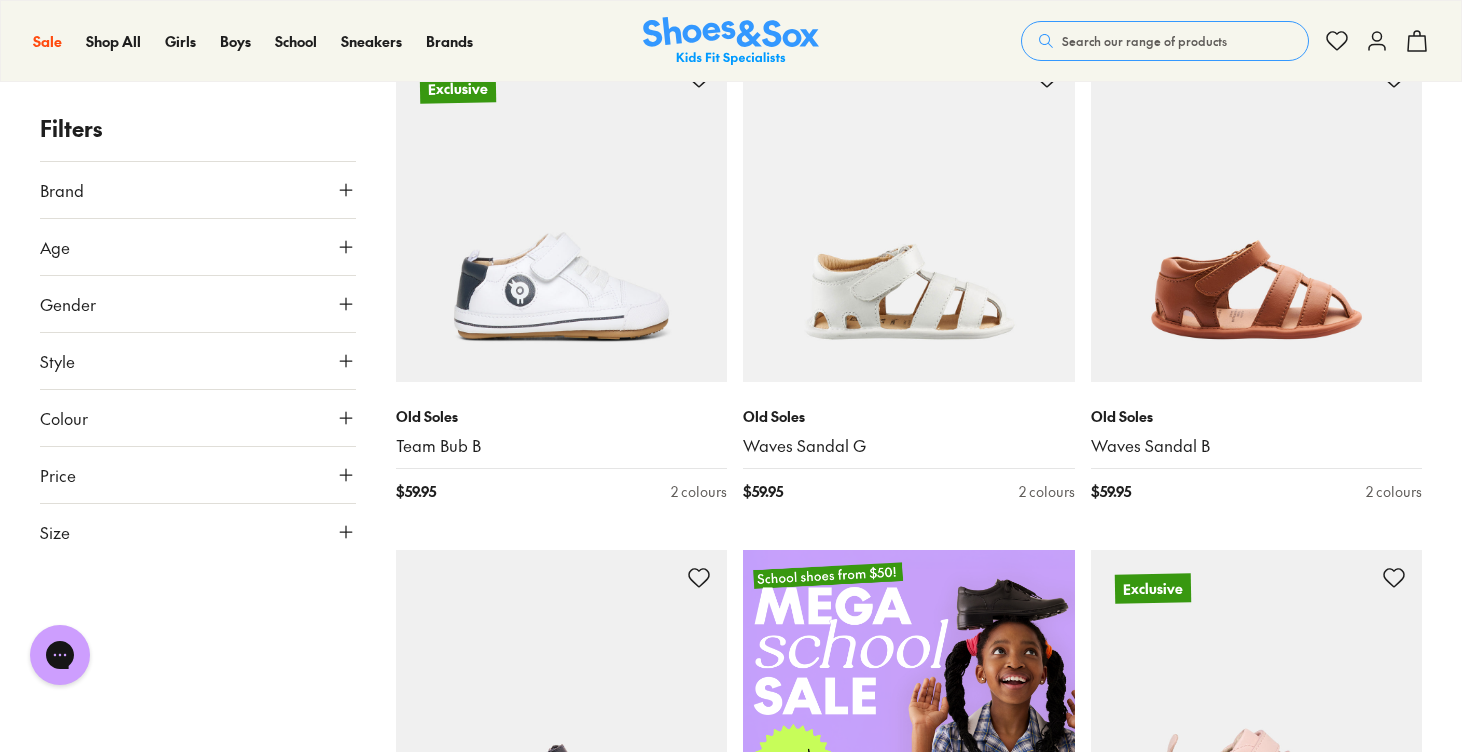 click 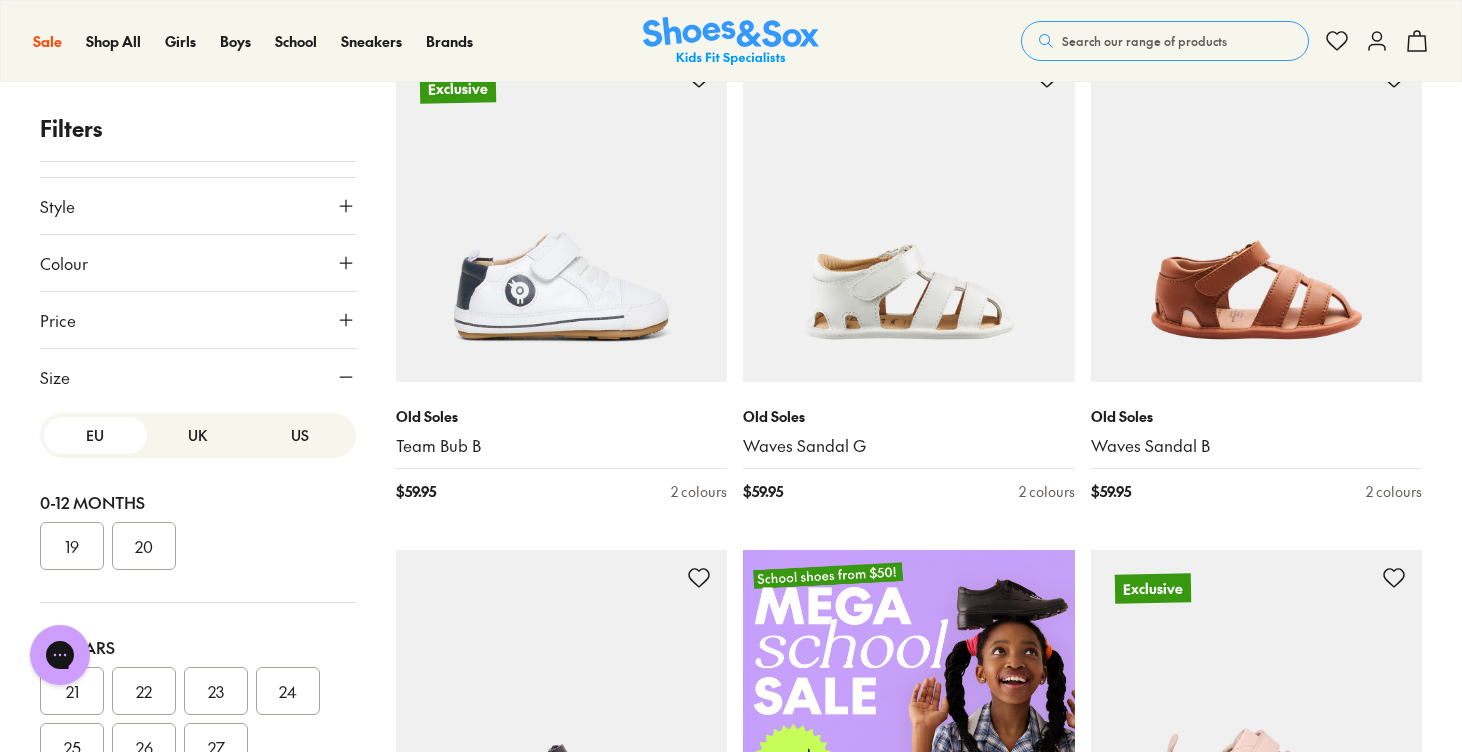 scroll, scrollTop: 192, scrollLeft: 0, axis: vertical 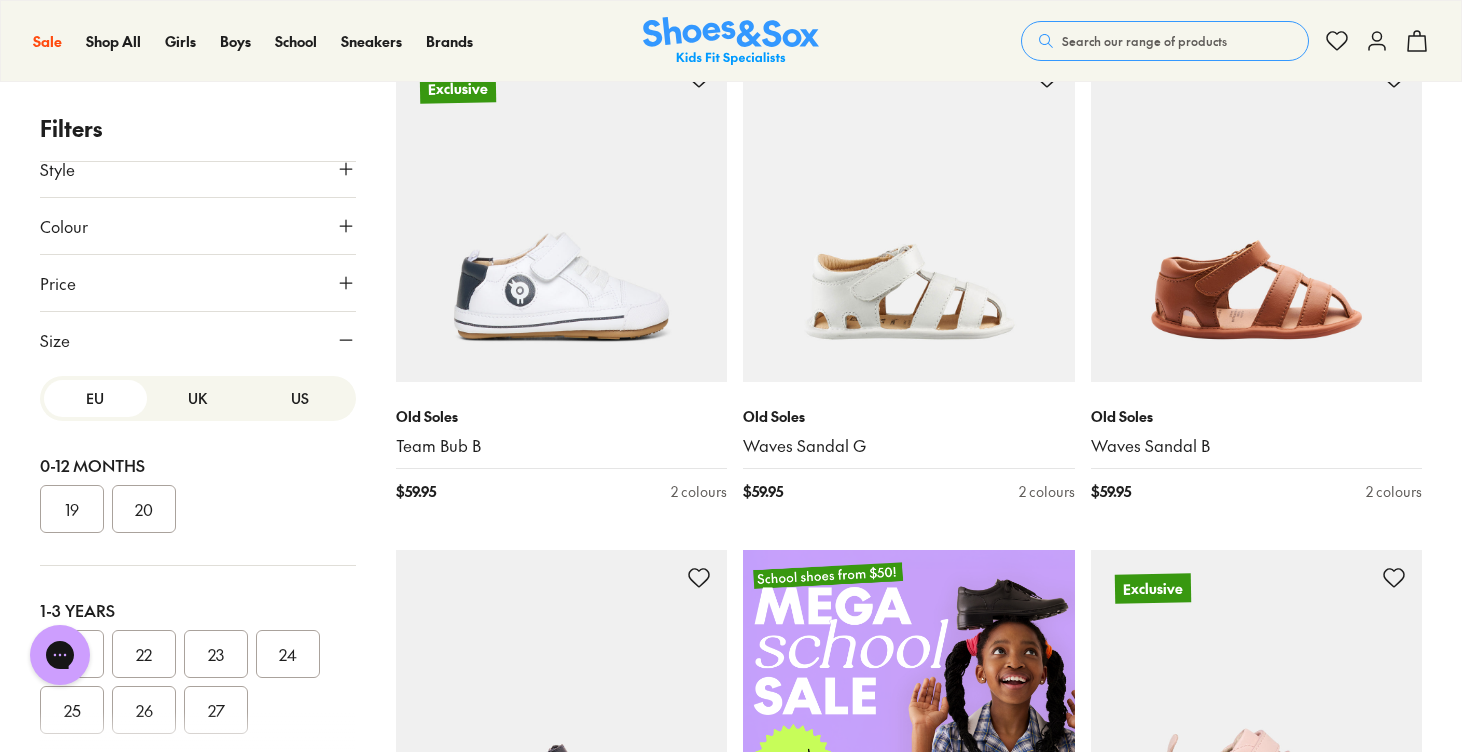 click at bounding box center (198, 732) 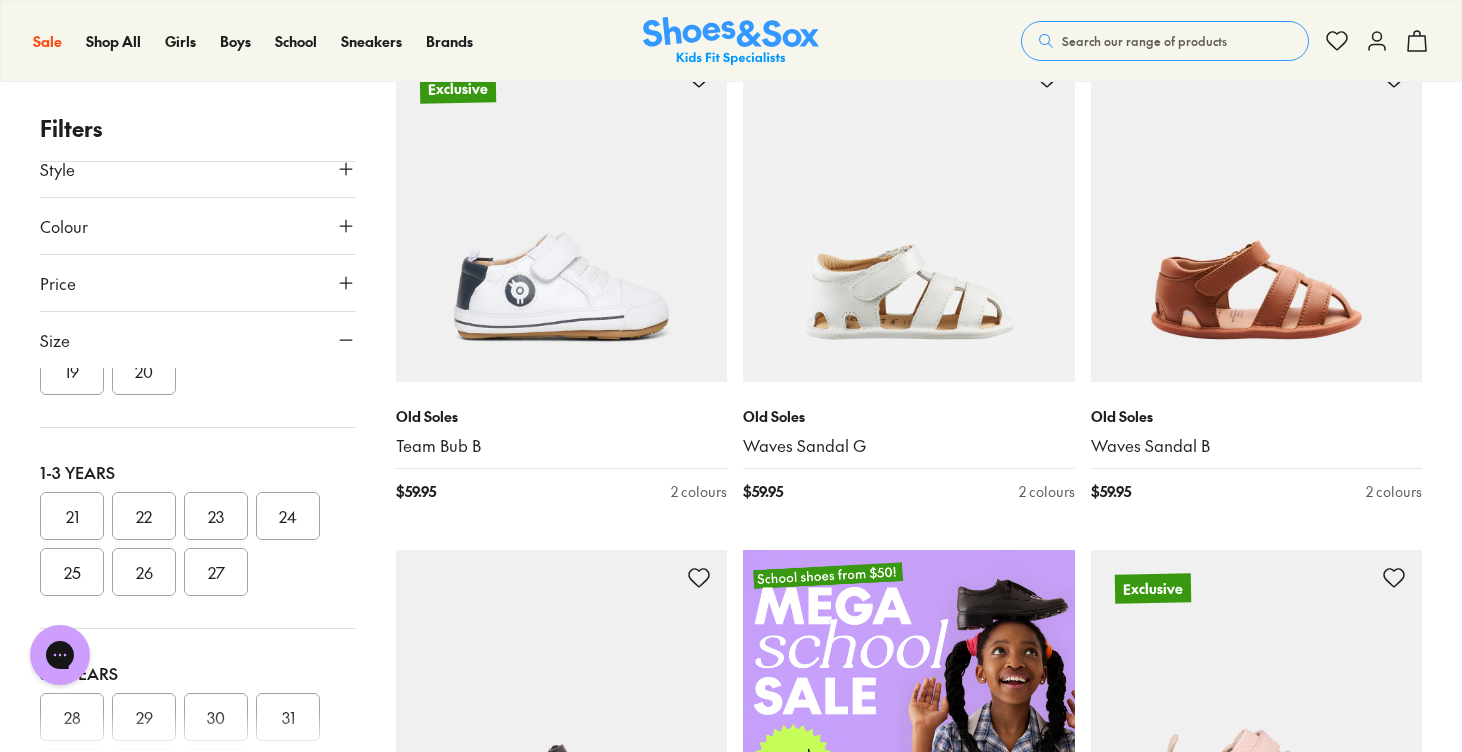 scroll, scrollTop: 205, scrollLeft: 0, axis: vertical 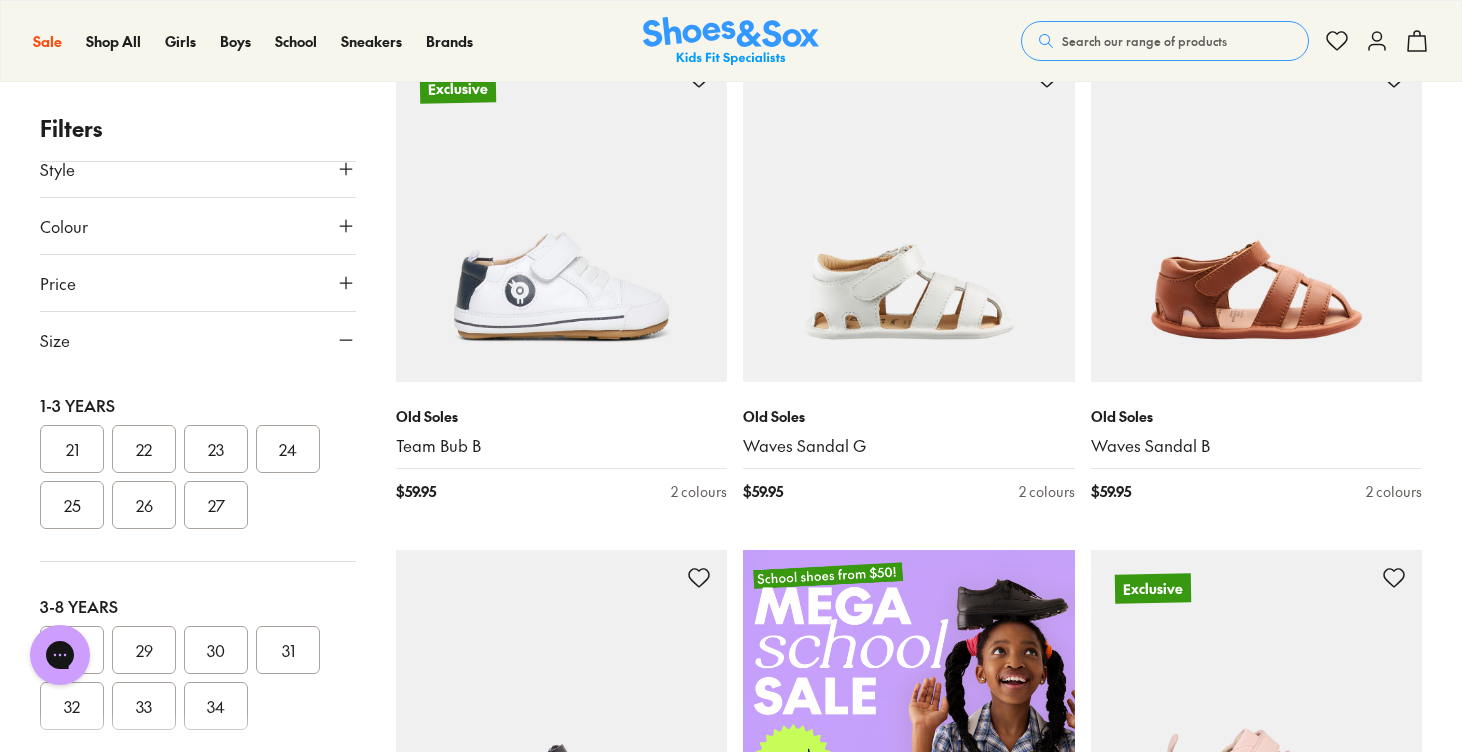 click on "25" at bounding box center [72, 505] 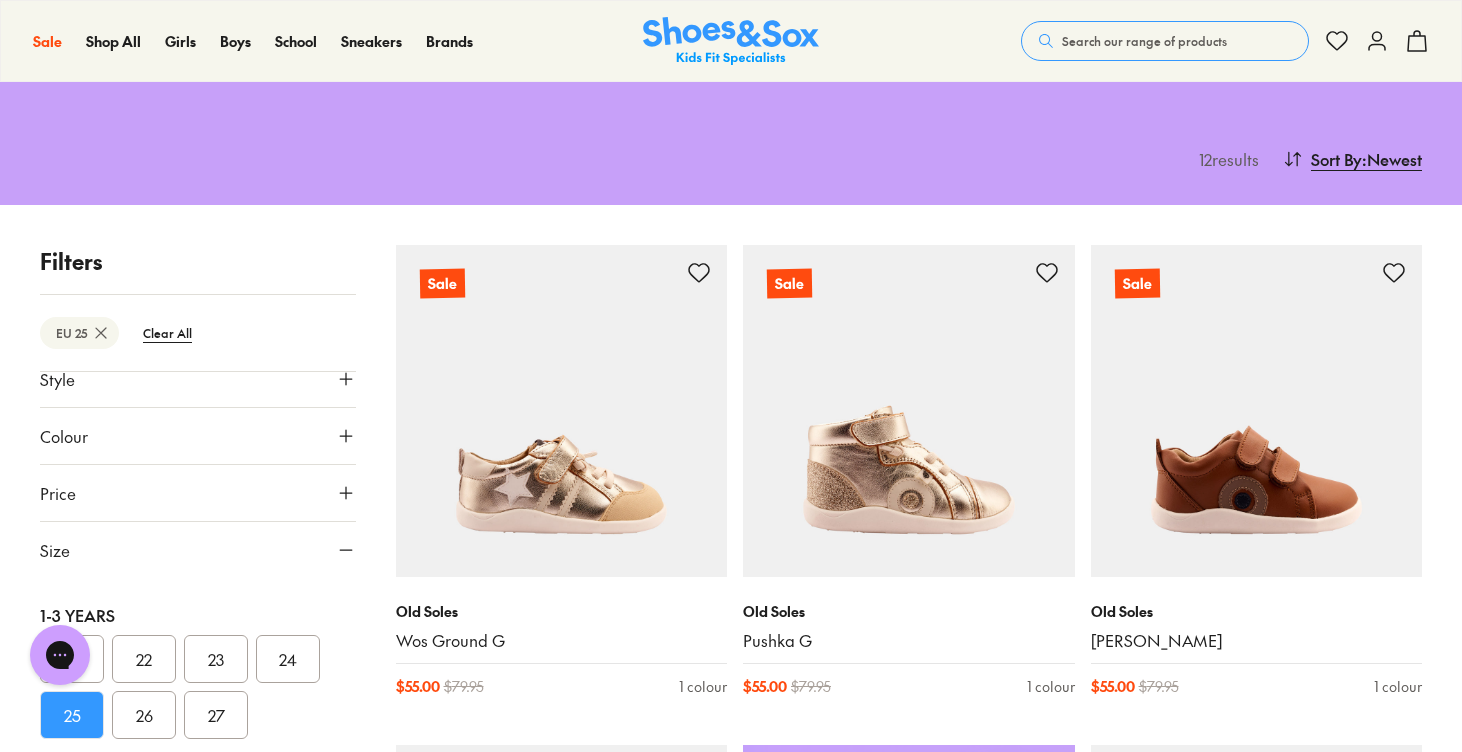 scroll, scrollTop: 161, scrollLeft: 0, axis: vertical 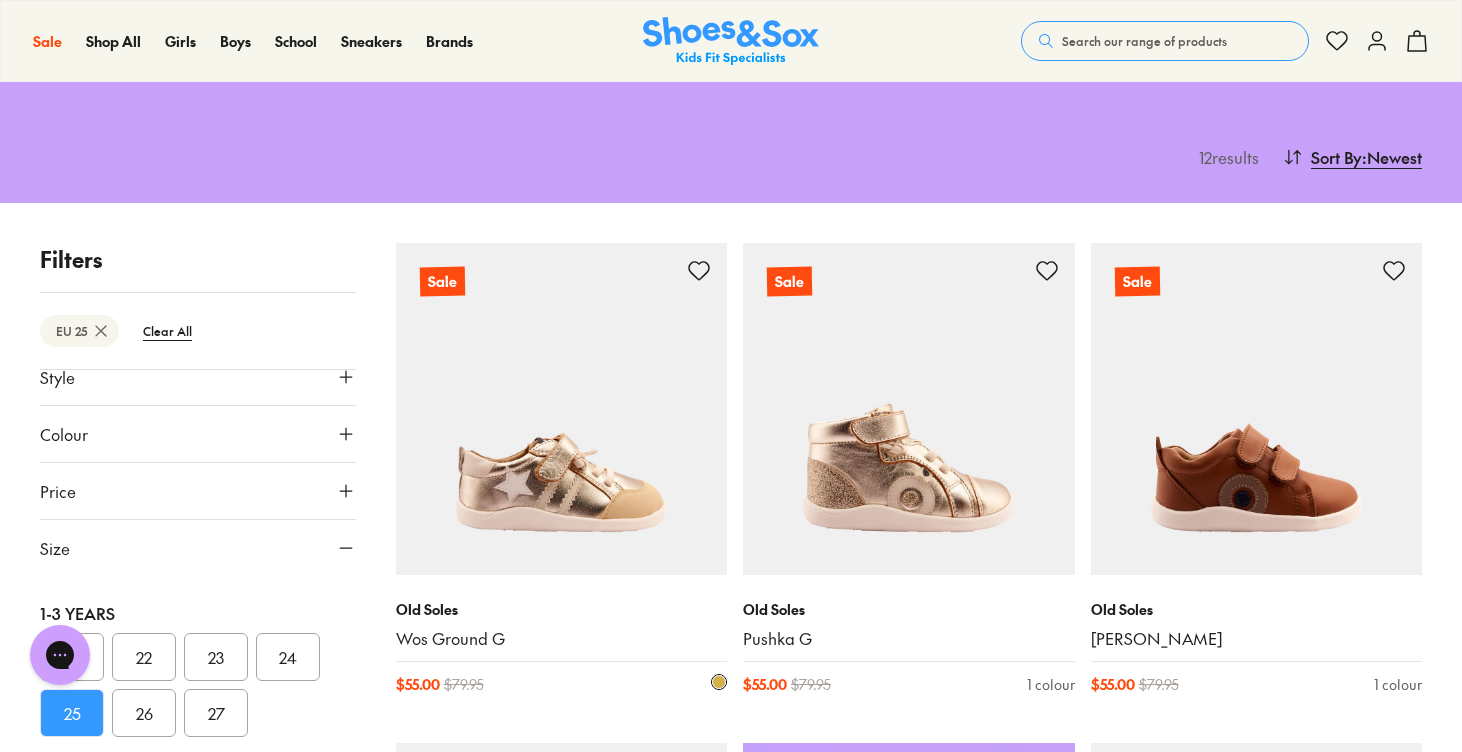click at bounding box center [562, 409] 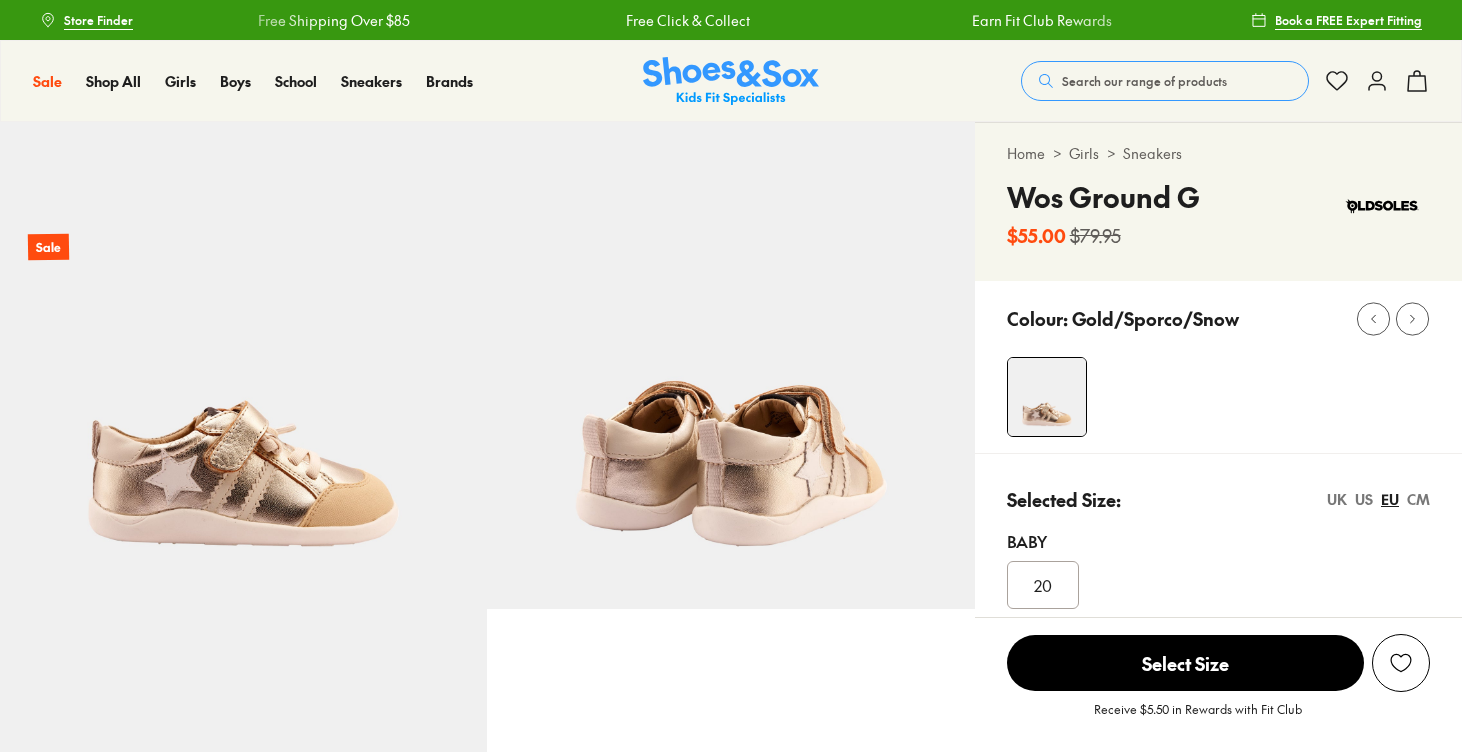 scroll, scrollTop: 0, scrollLeft: 0, axis: both 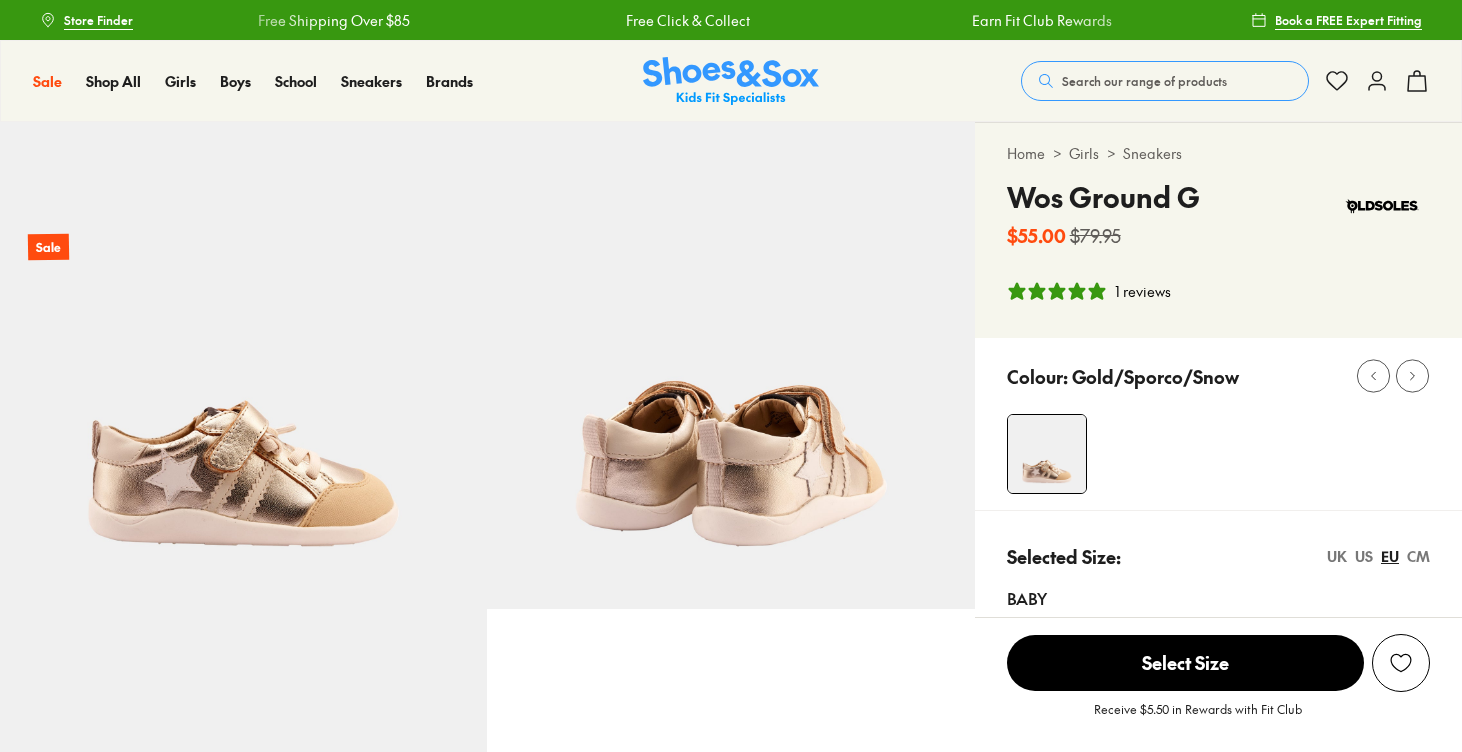select on "*" 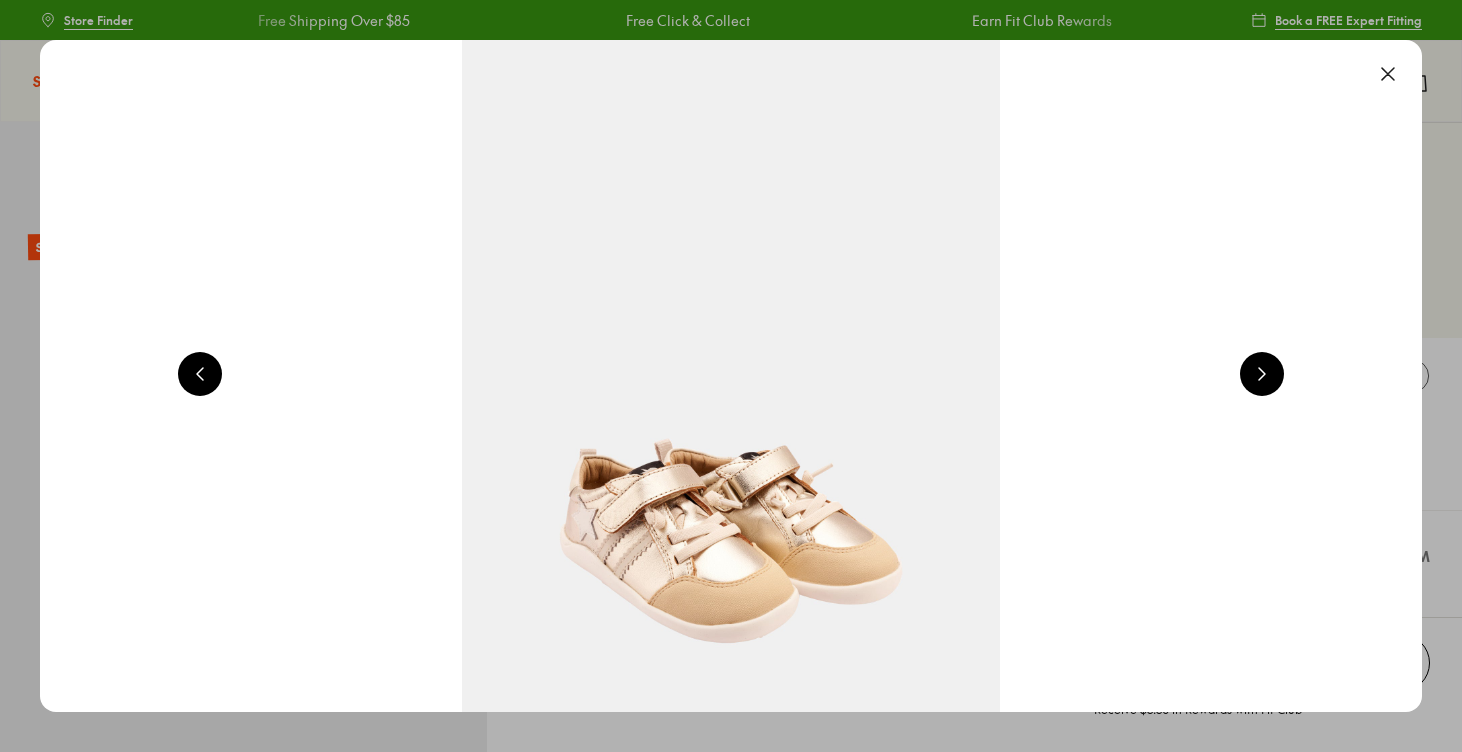 scroll, scrollTop: 0, scrollLeft: 1390, axis: horizontal 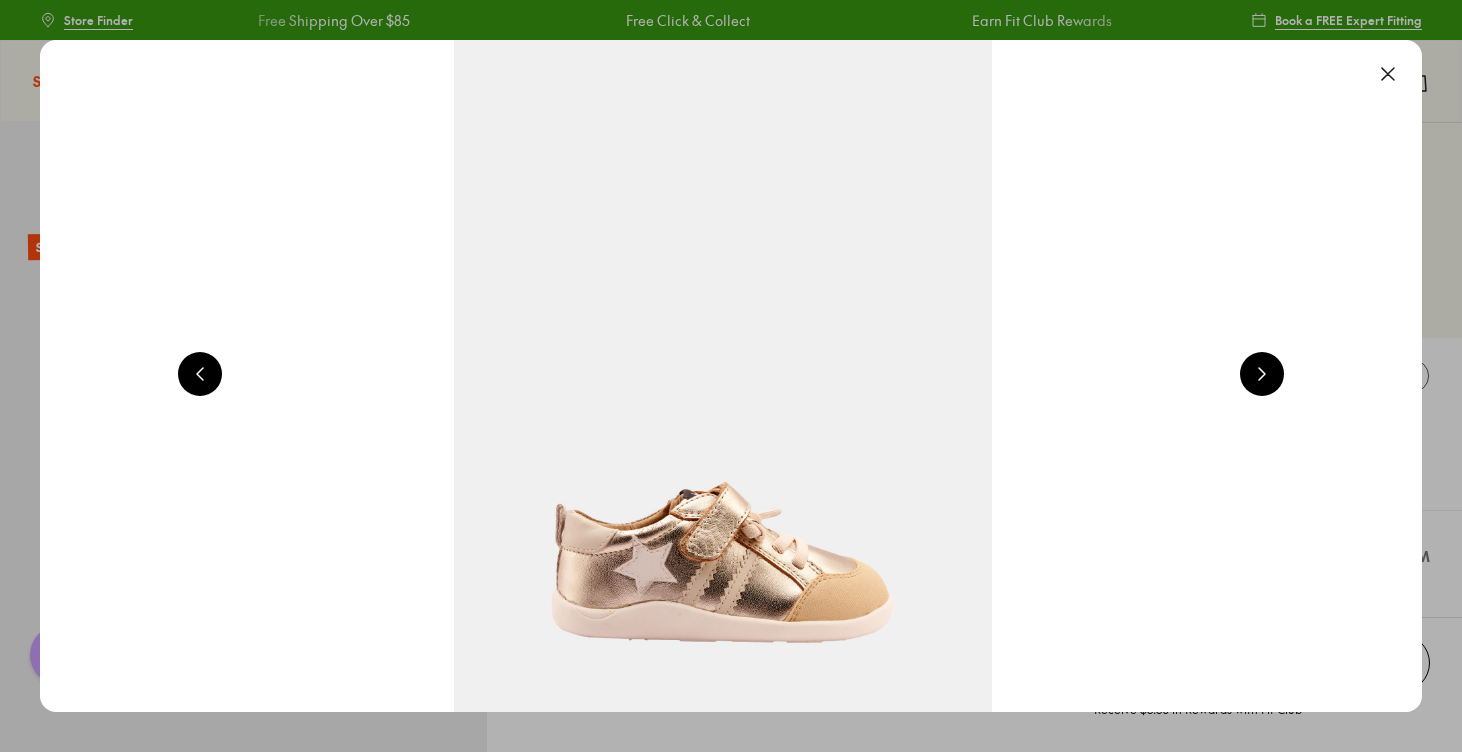 click at bounding box center (1262, 374) 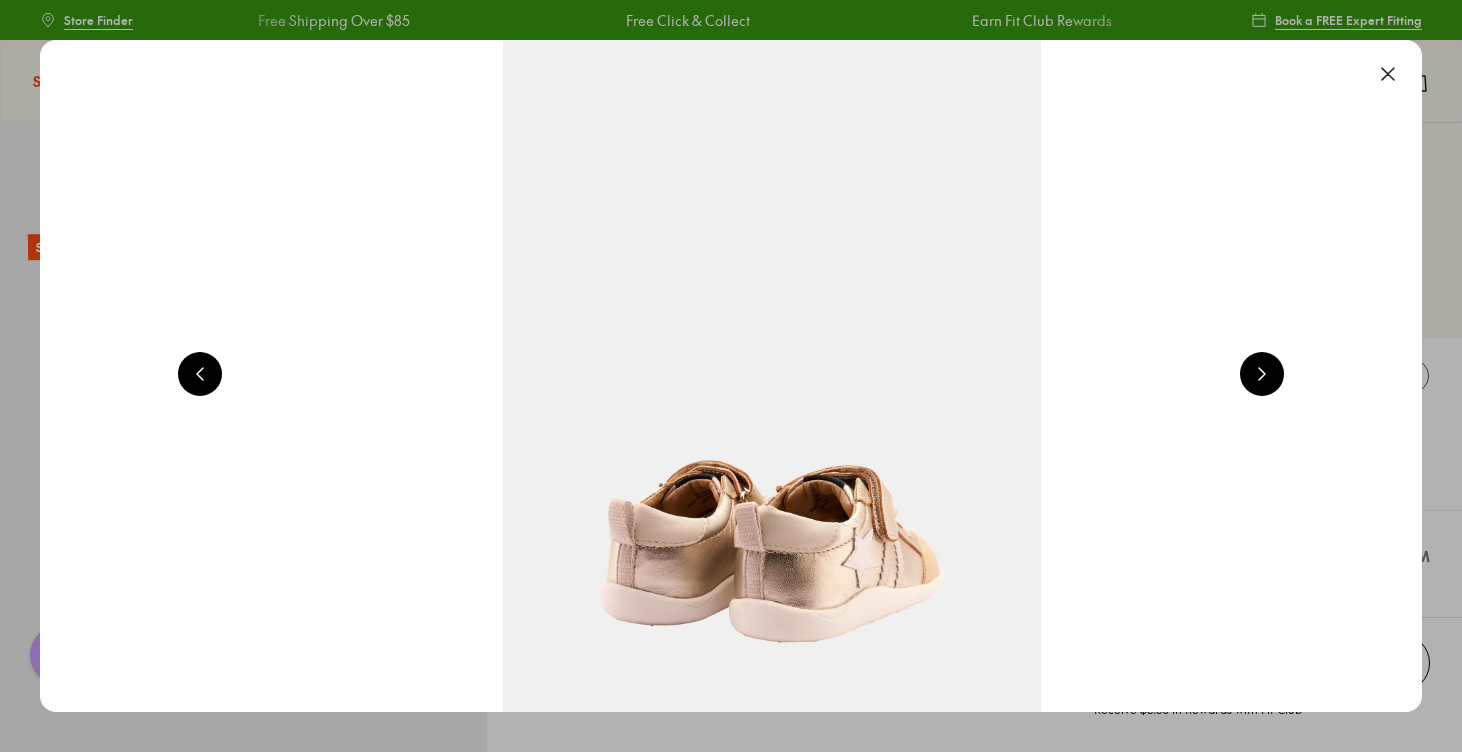 scroll, scrollTop: 0, scrollLeft: 2780, axis: horizontal 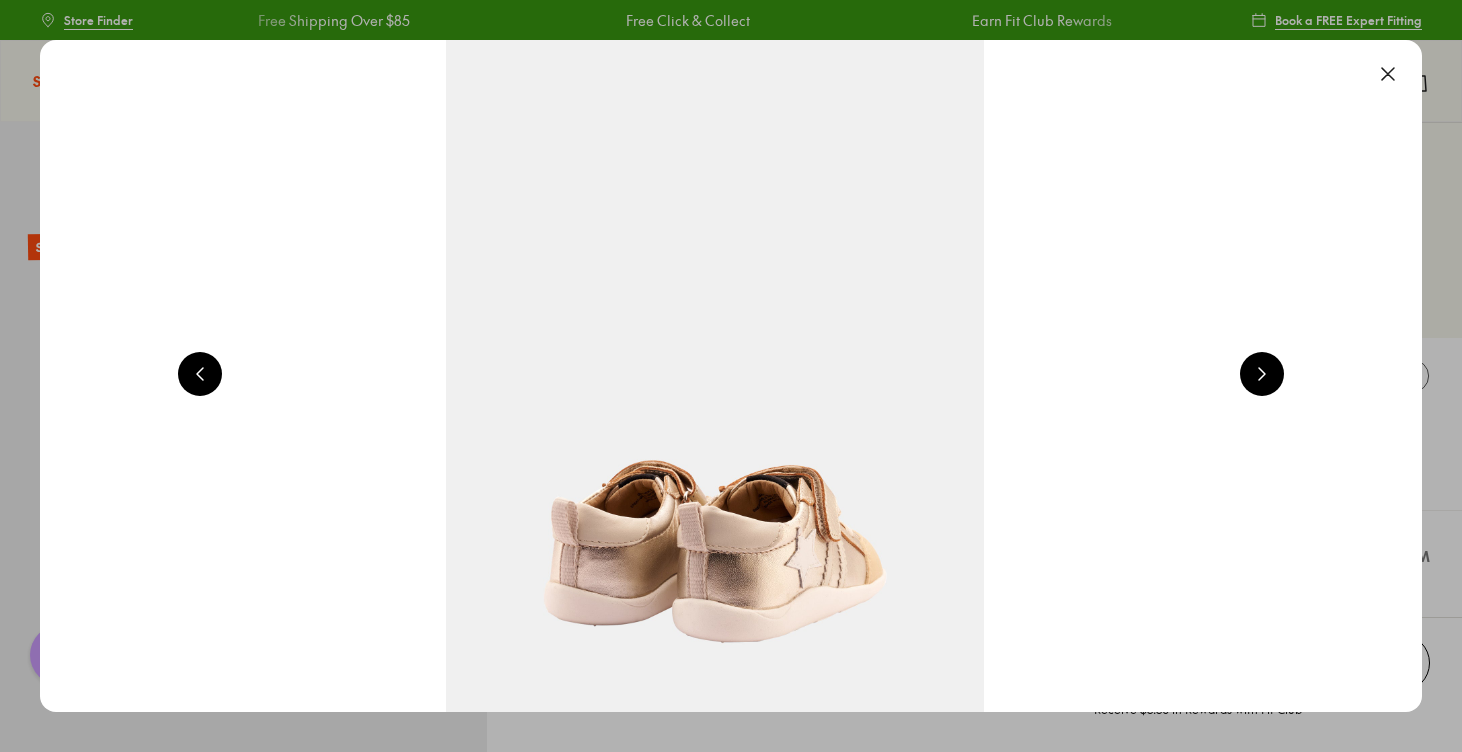 click at bounding box center (715, 376) 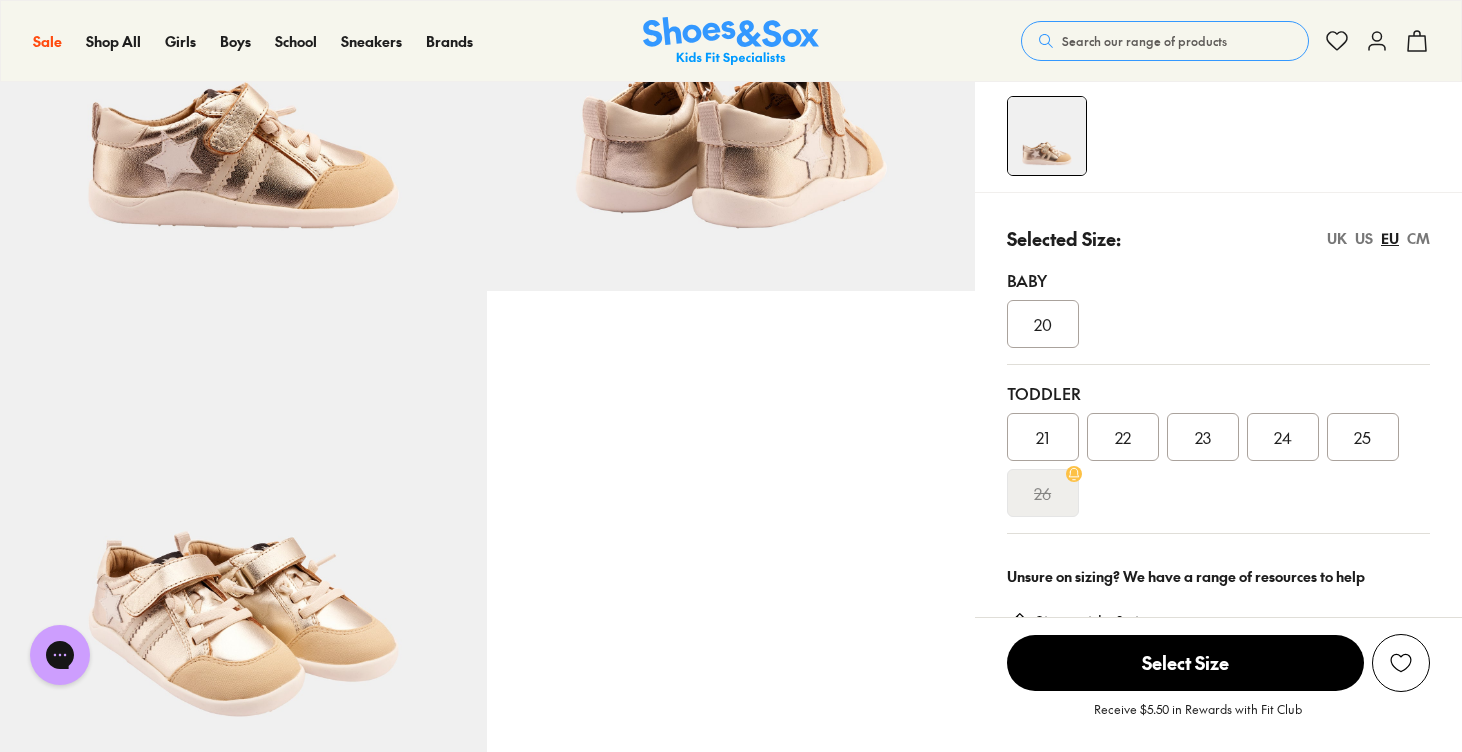 scroll, scrollTop: 326, scrollLeft: 0, axis: vertical 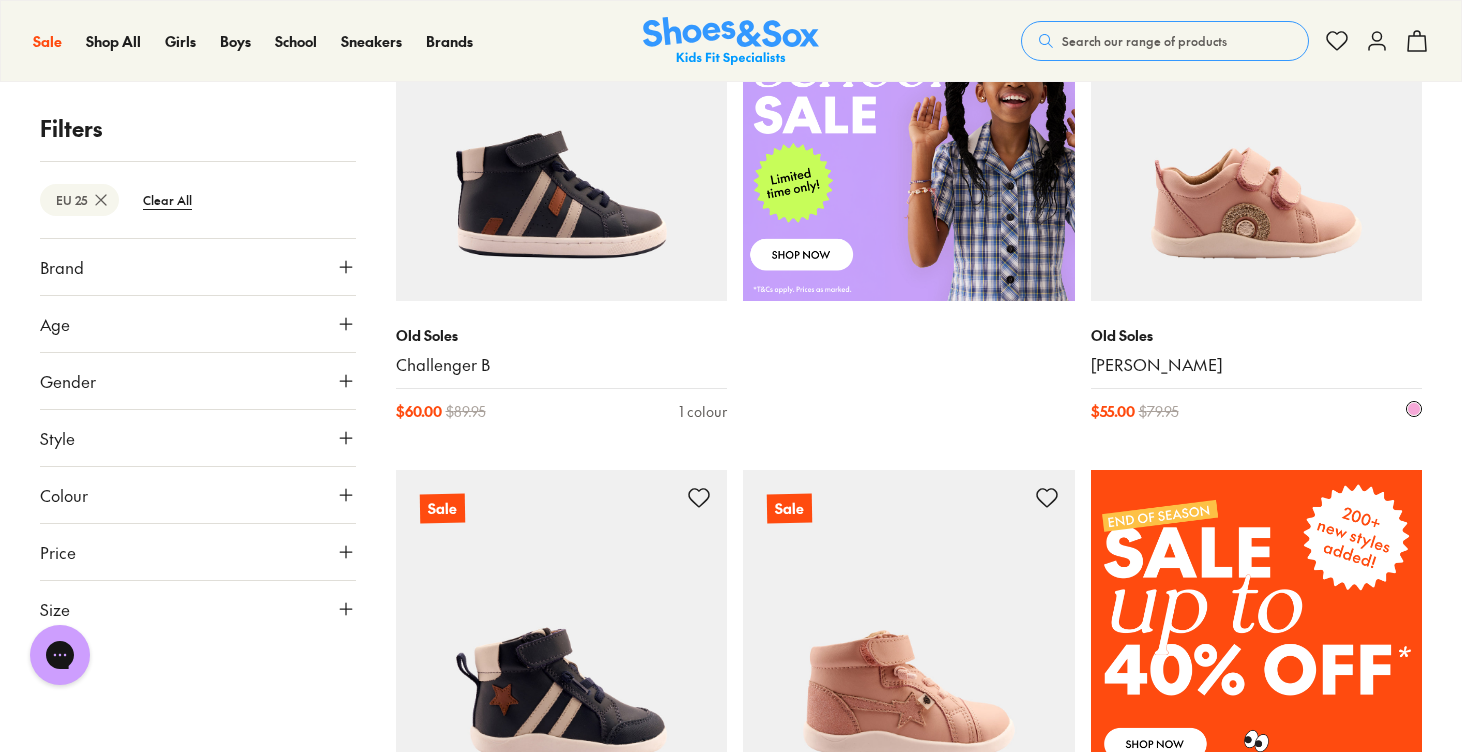 click at bounding box center (1257, 135) 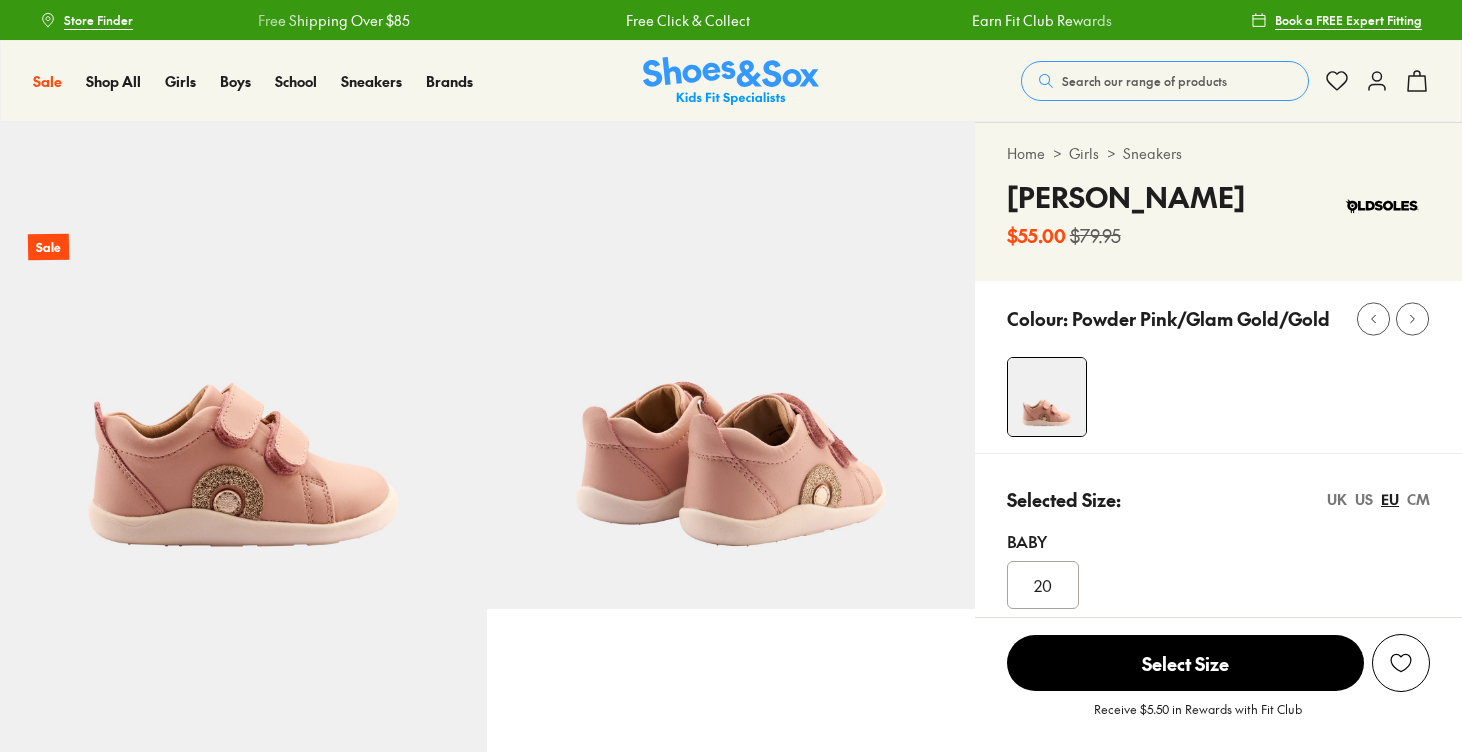 select on "*" 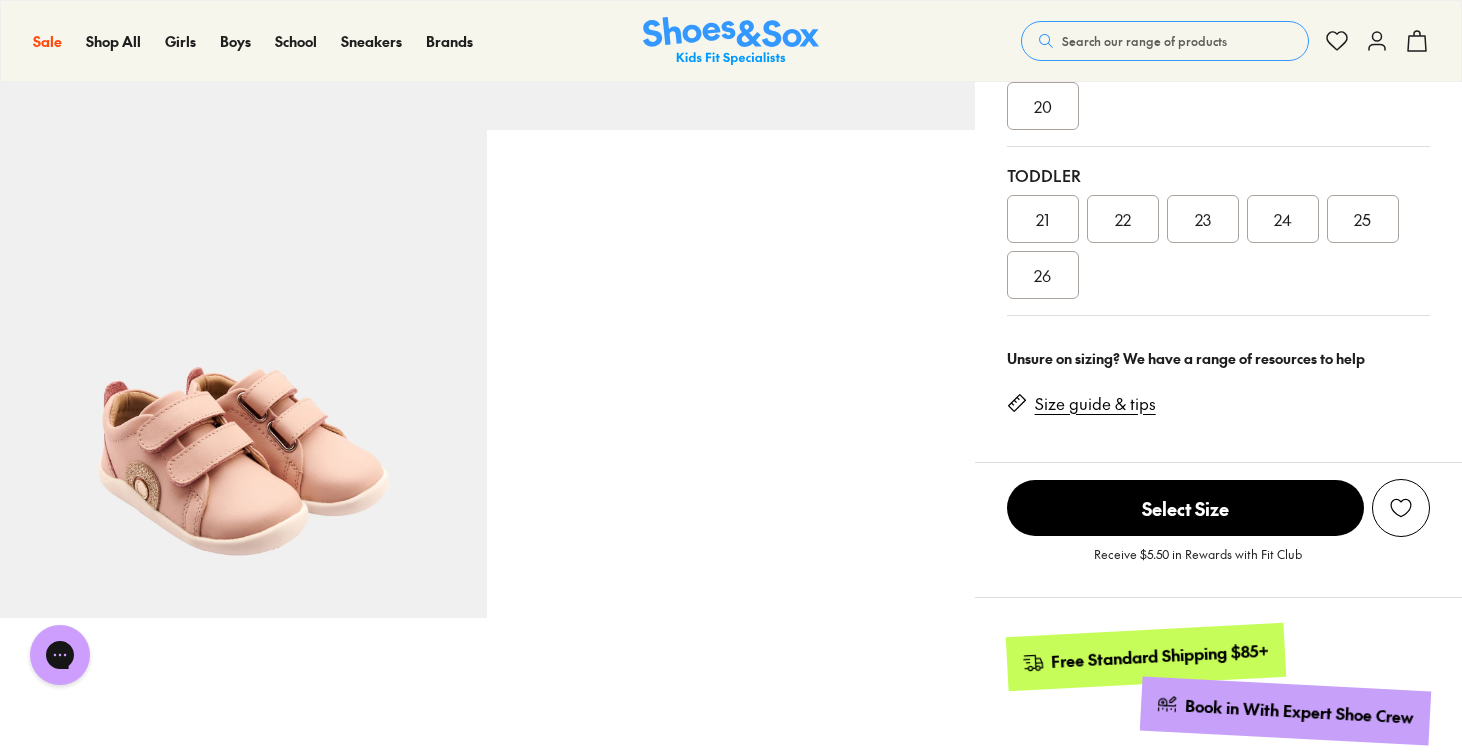 scroll, scrollTop: 480, scrollLeft: 0, axis: vertical 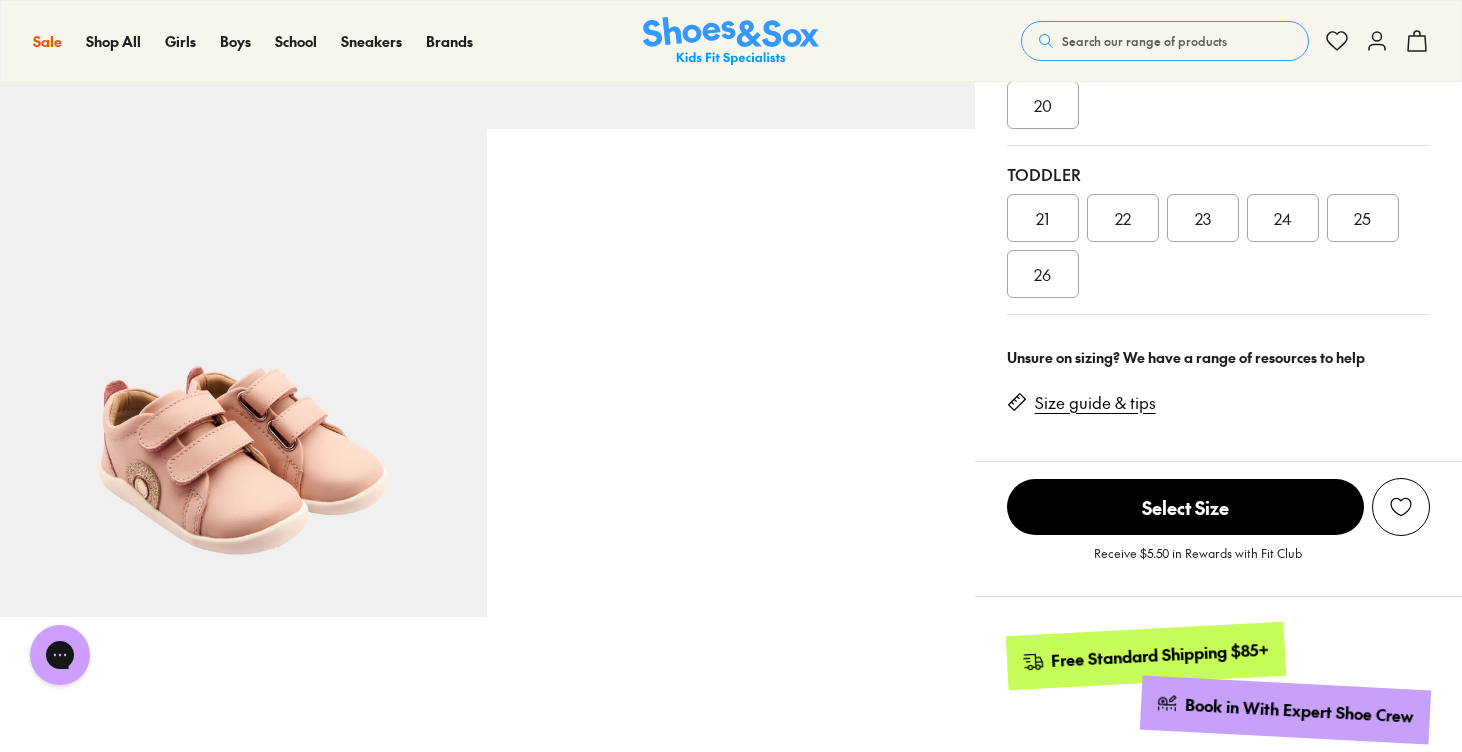 click 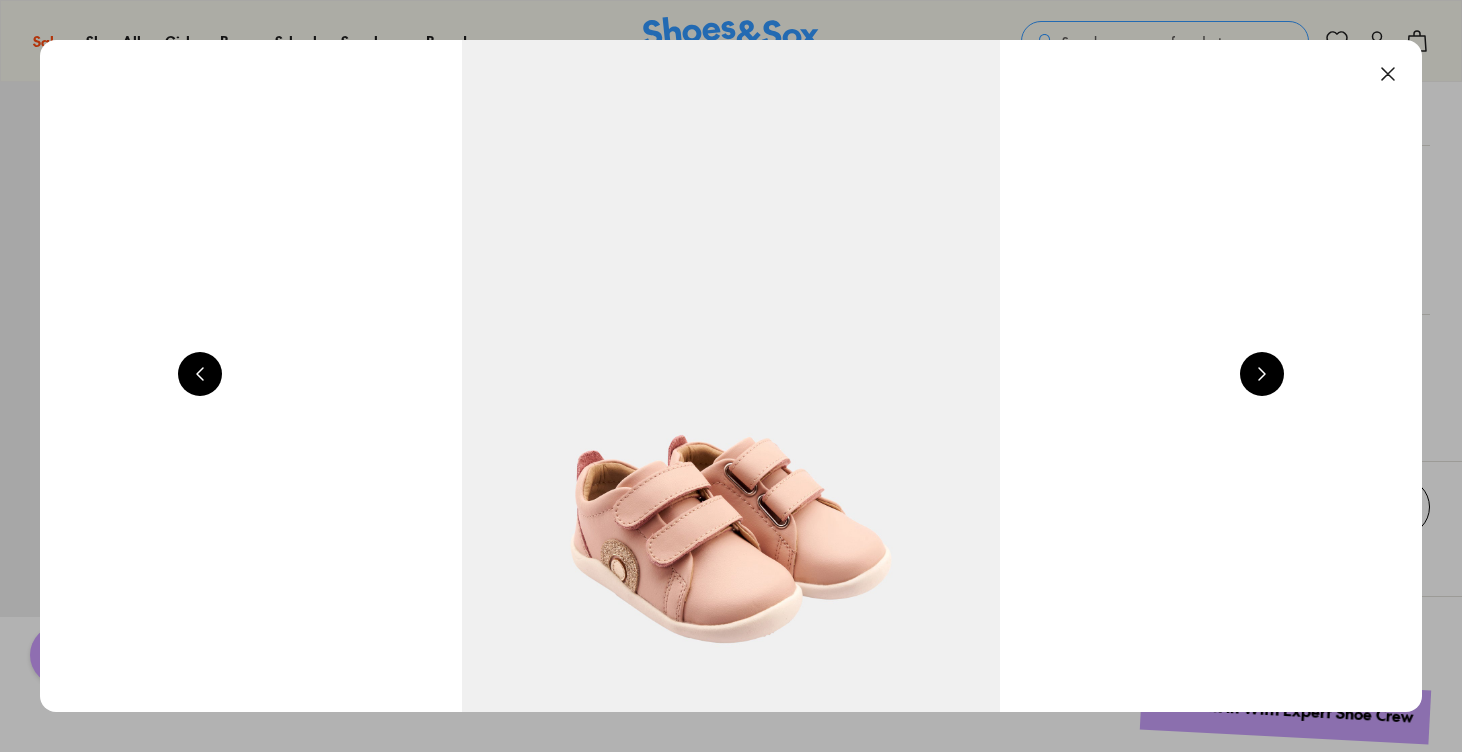 scroll, scrollTop: 0, scrollLeft: 4170, axis: horizontal 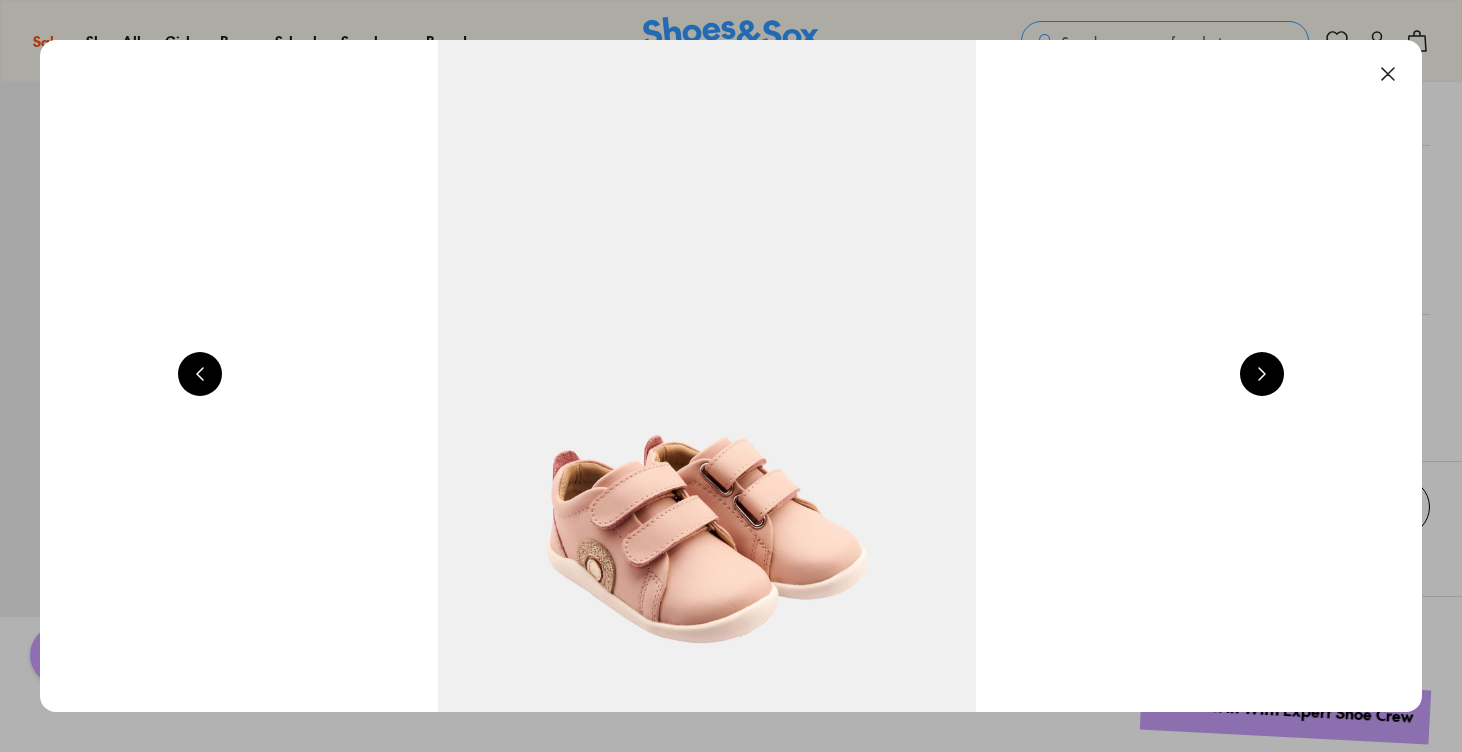 click at bounding box center [1262, 374] 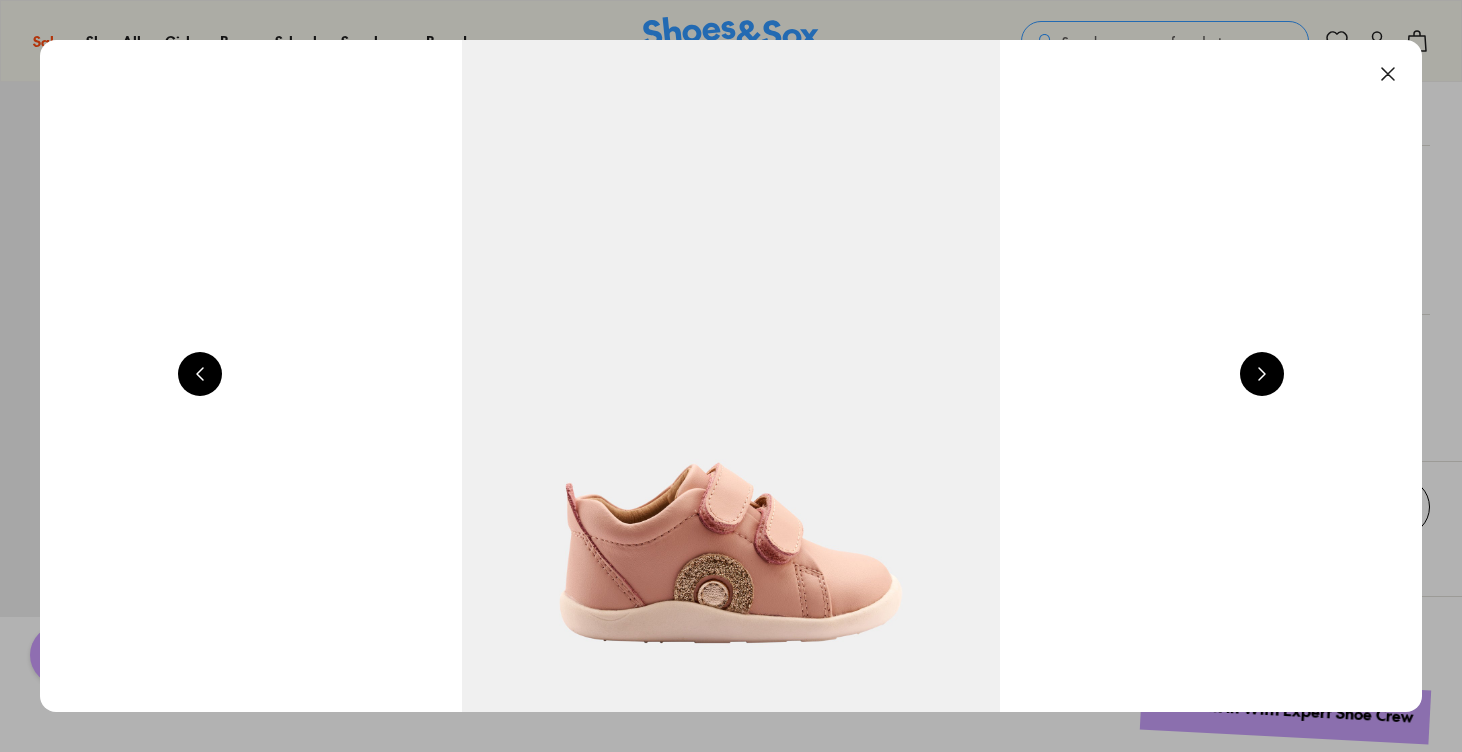 scroll, scrollTop: 0, scrollLeft: 1390, axis: horizontal 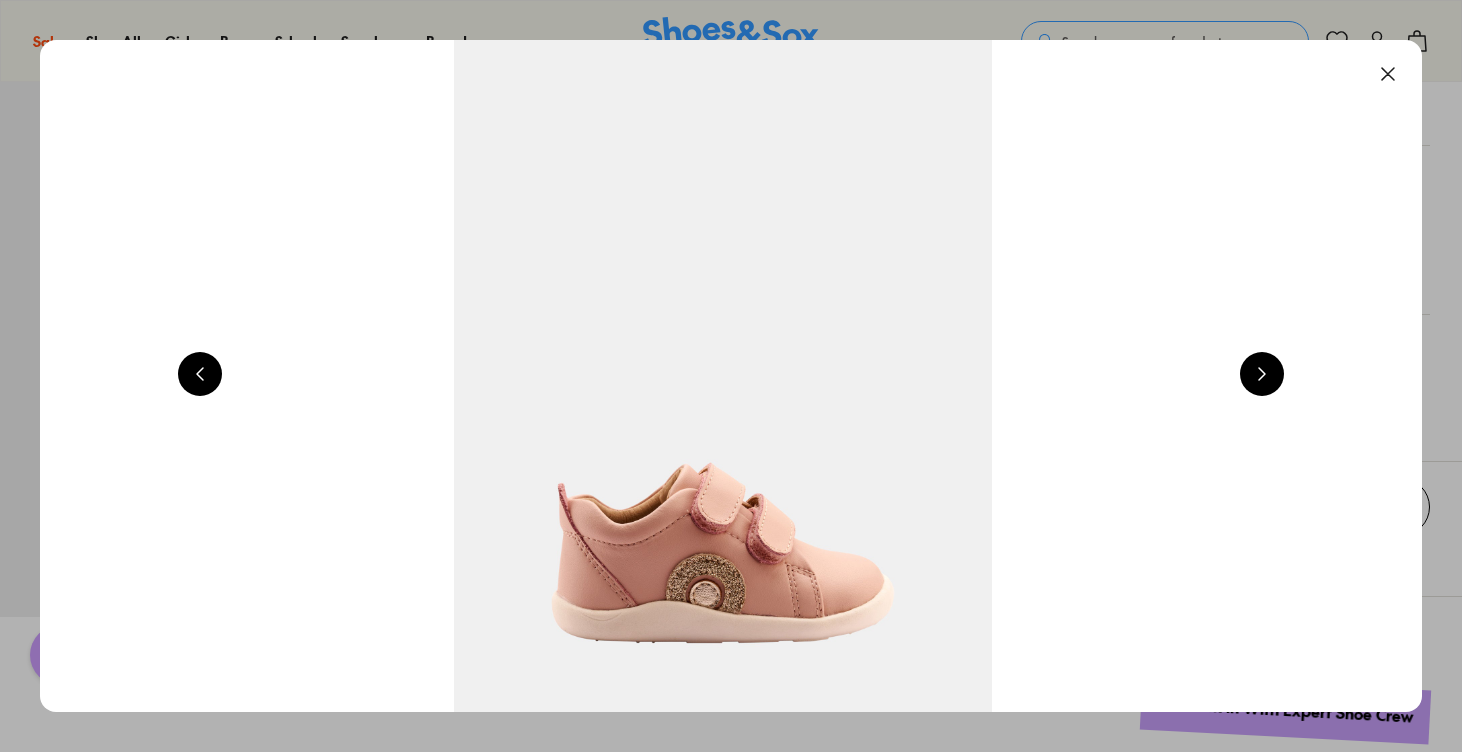 click at bounding box center (1262, 374) 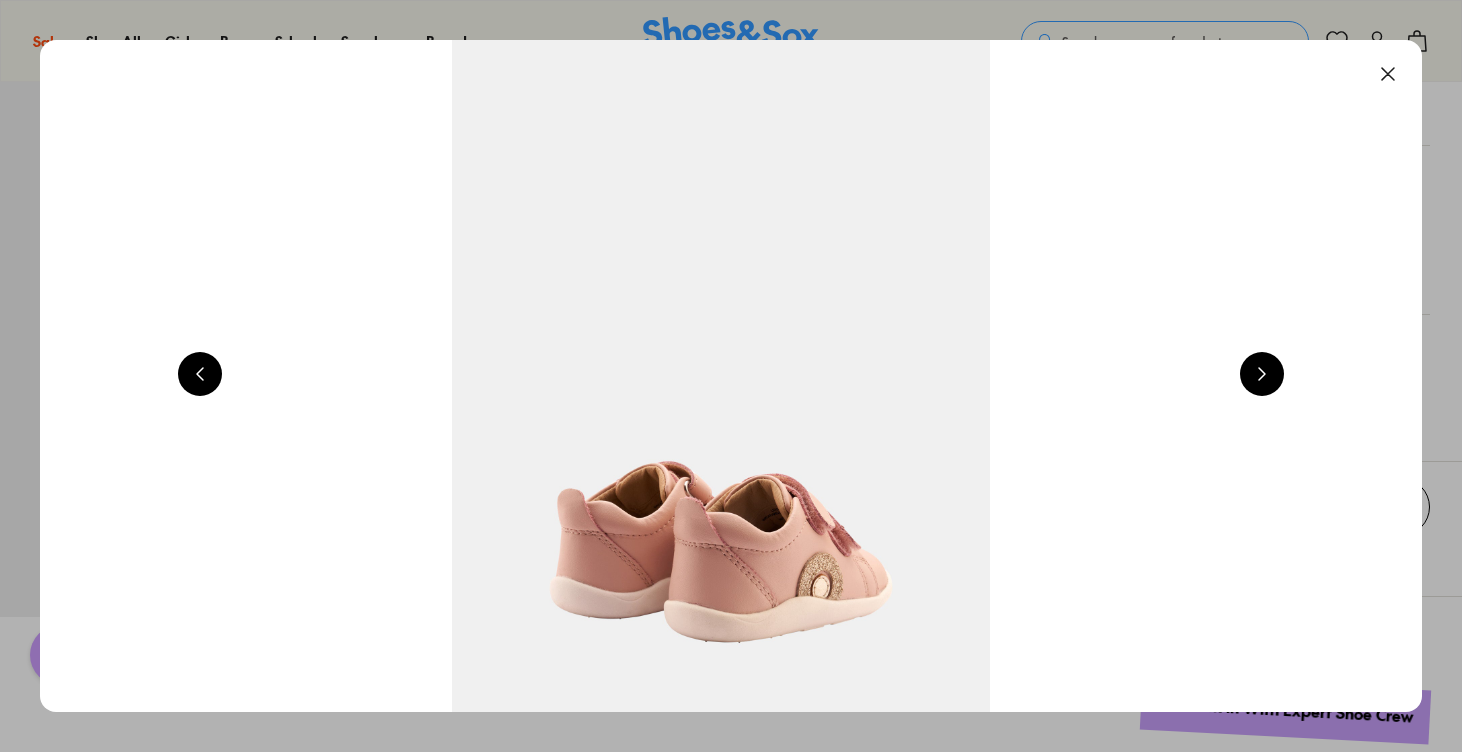 scroll, scrollTop: 0, scrollLeft: 2780, axis: horizontal 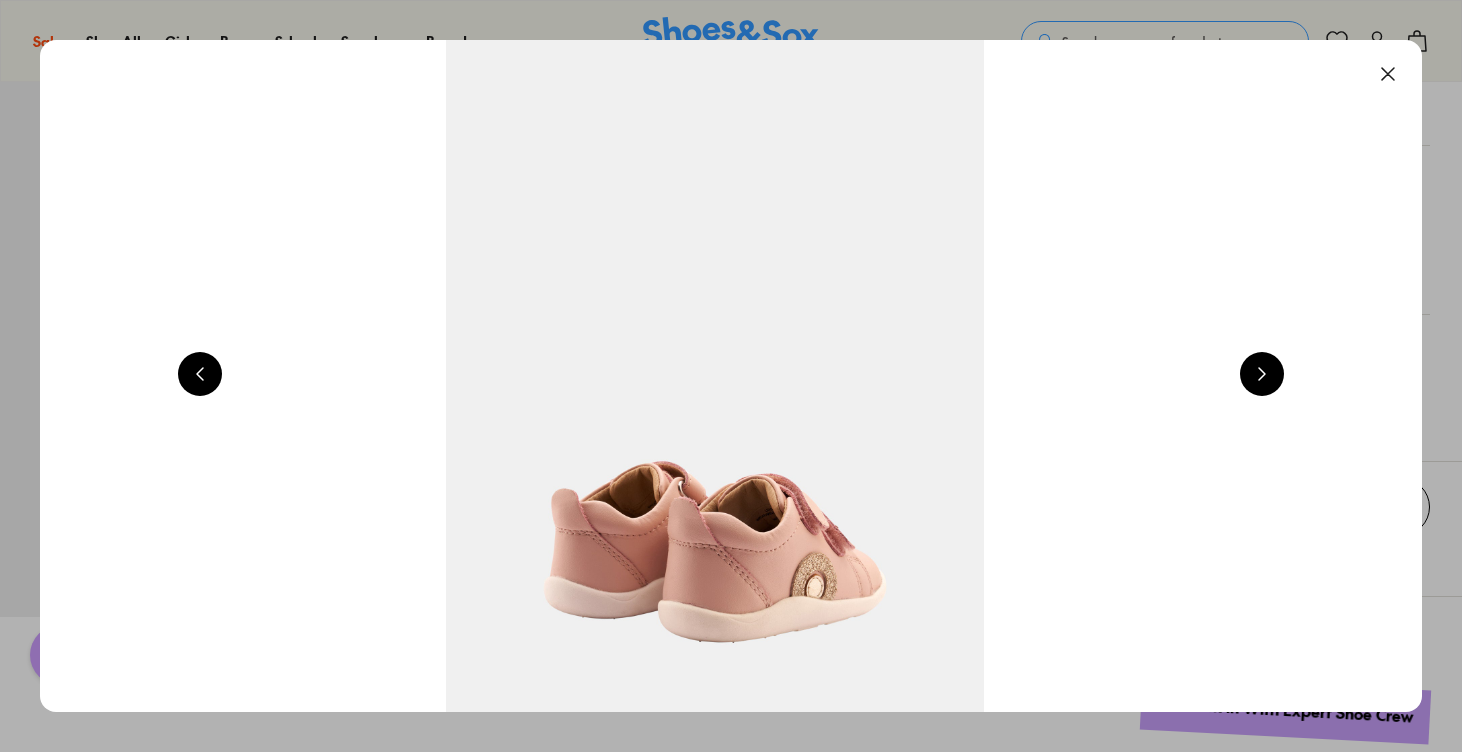 click at bounding box center (1388, 74) 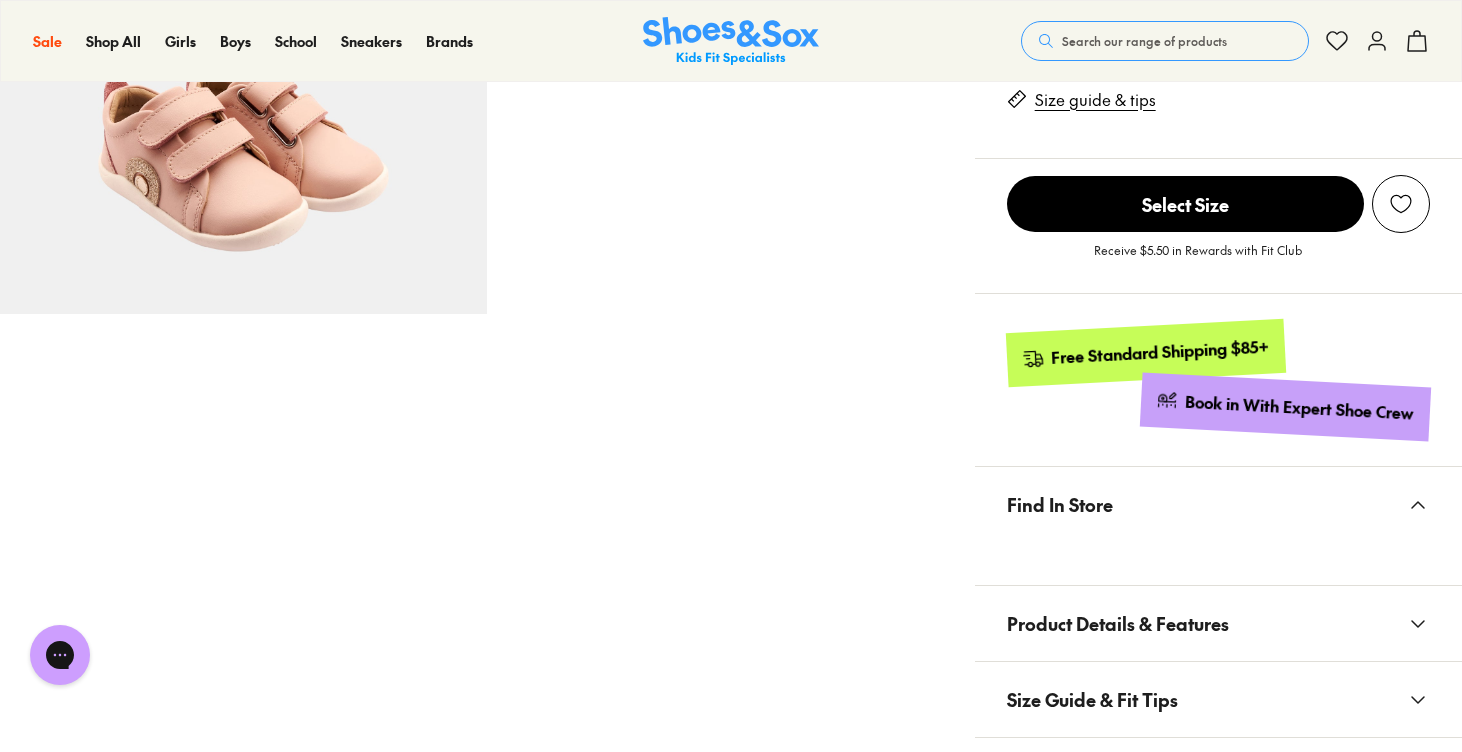 scroll, scrollTop: 0, scrollLeft: 0, axis: both 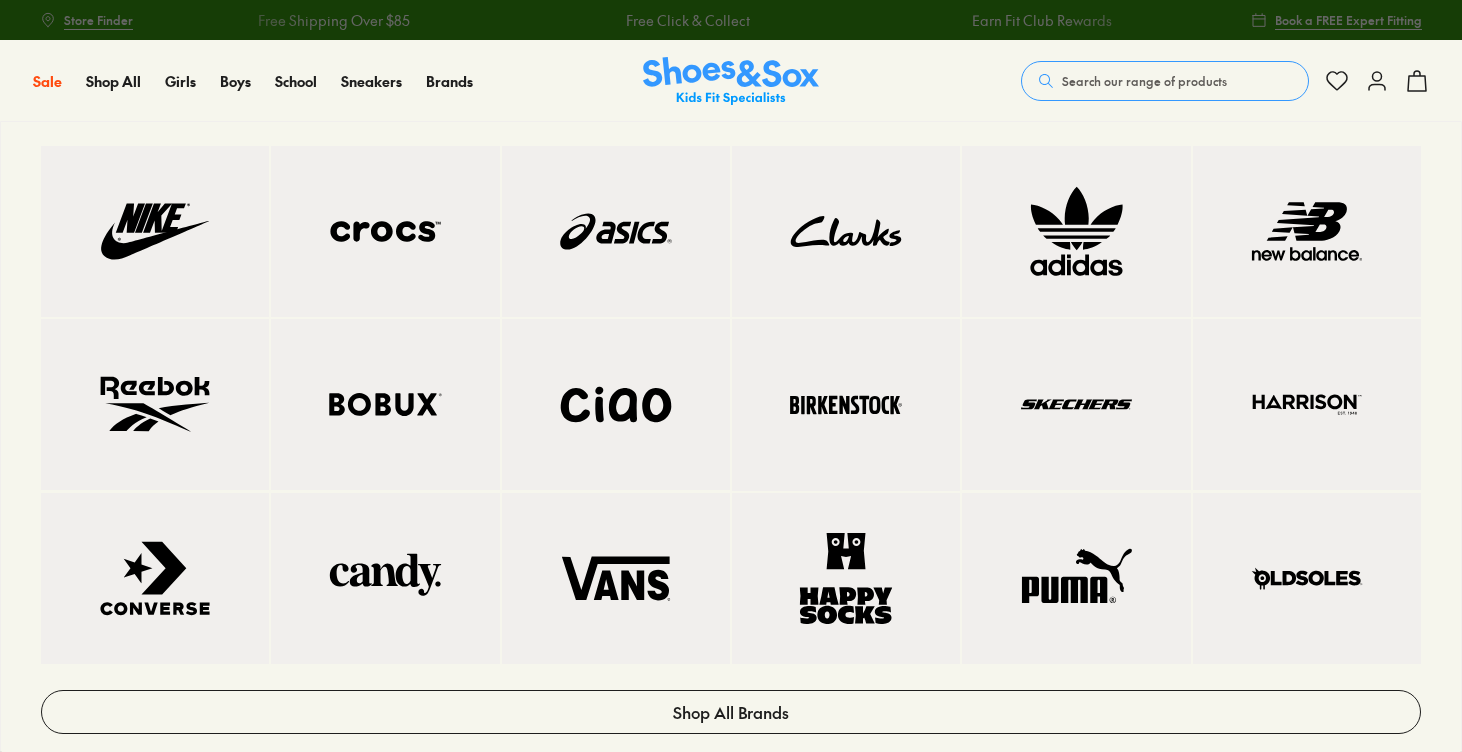 click at bounding box center (616, 231) 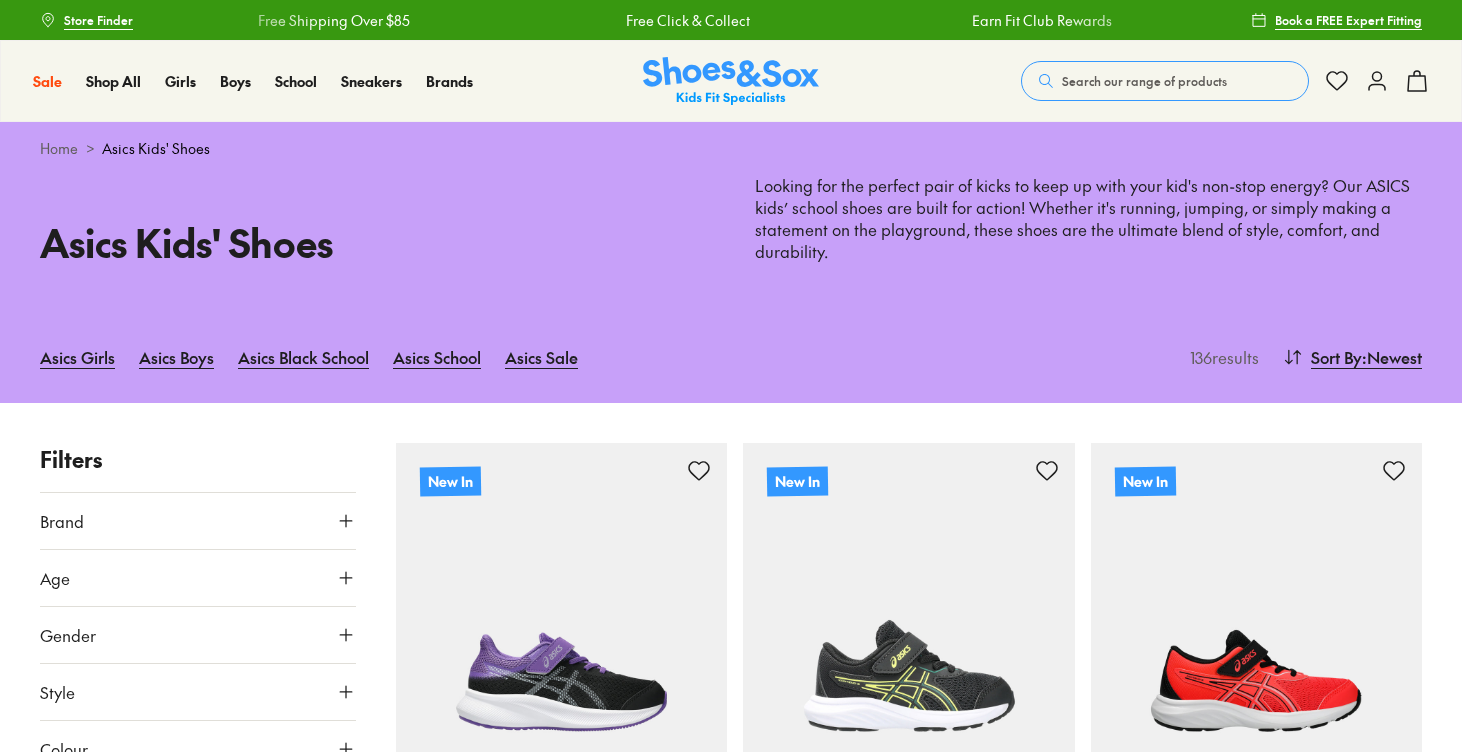 scroll, scrollTop: 0, scrollLeft: 0, axis: both 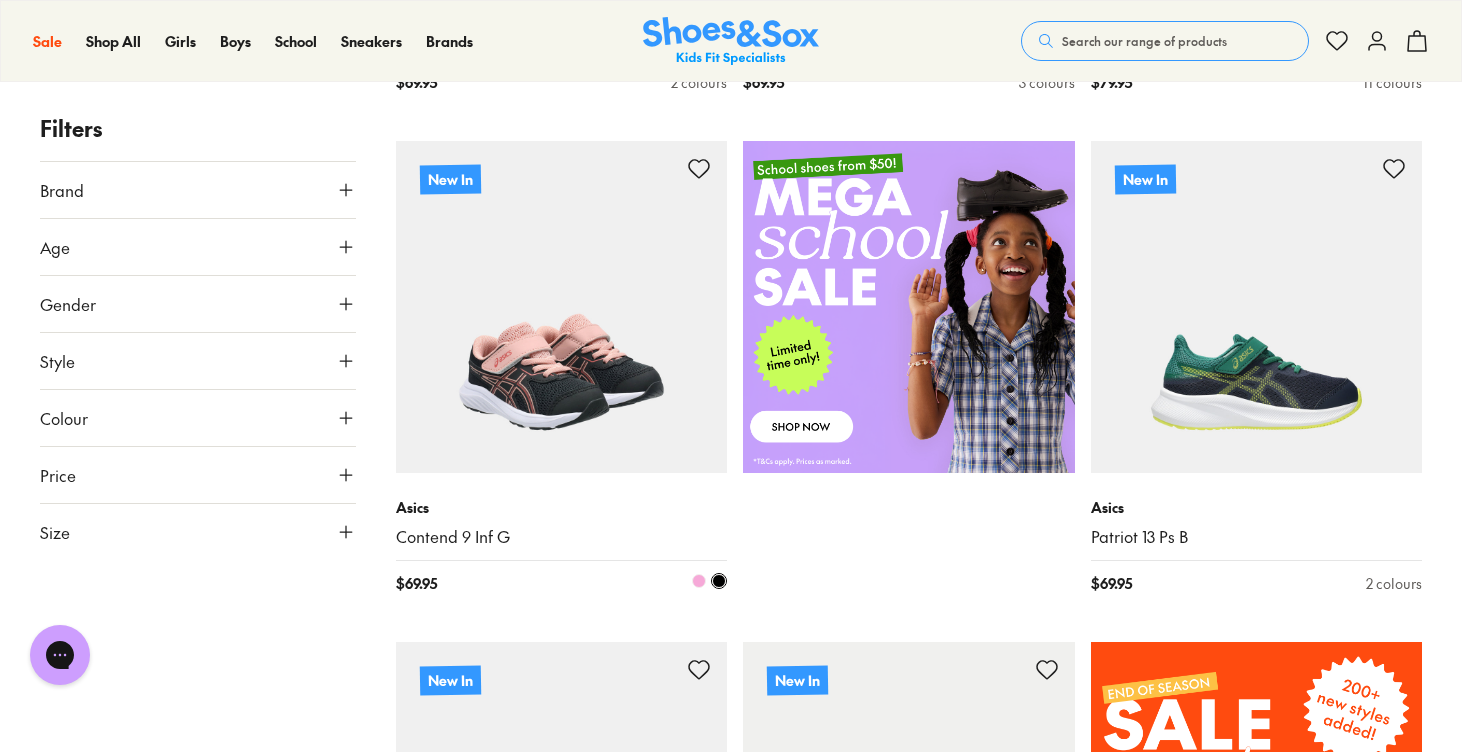 click at bounding box center [699, 581] 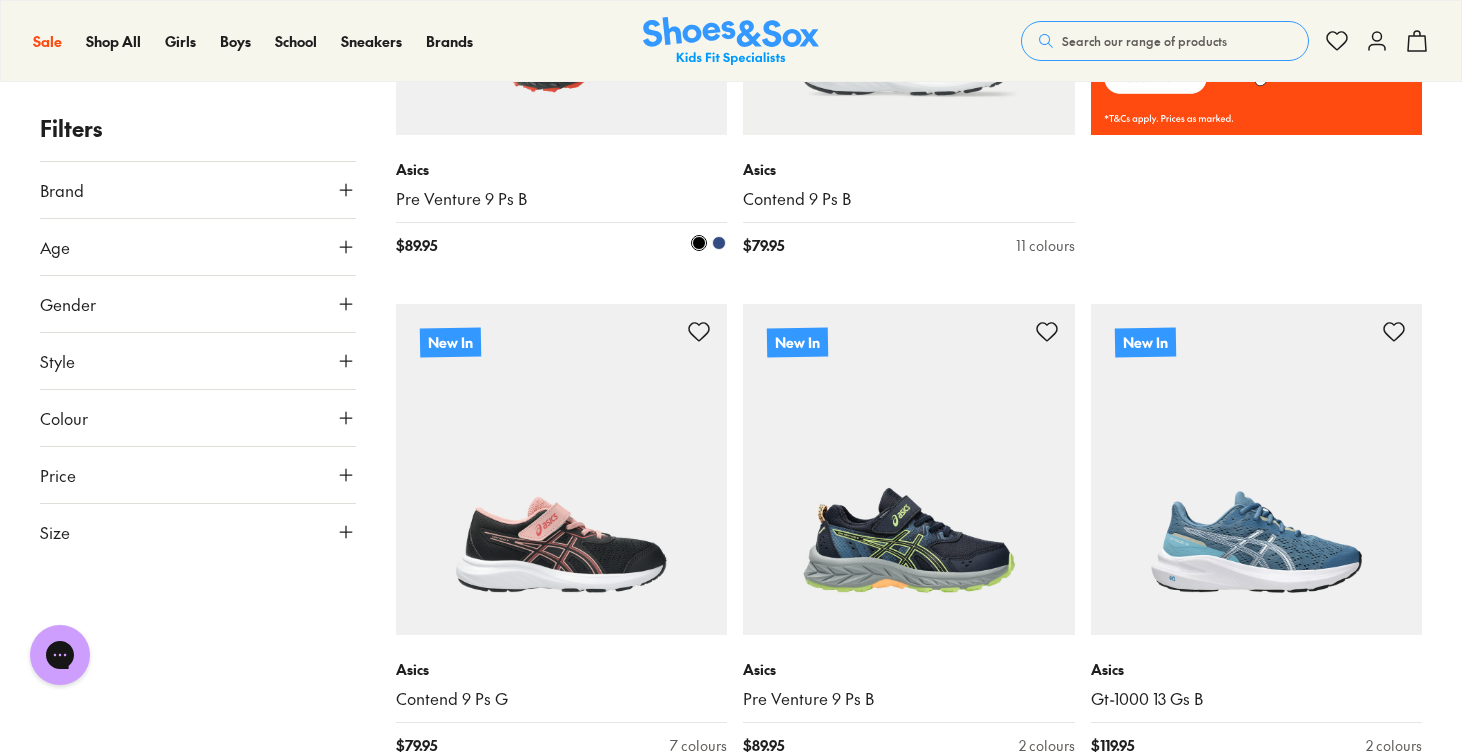 scroll, scrollTop: 1647, scrollLeft: 0, axis: vertical 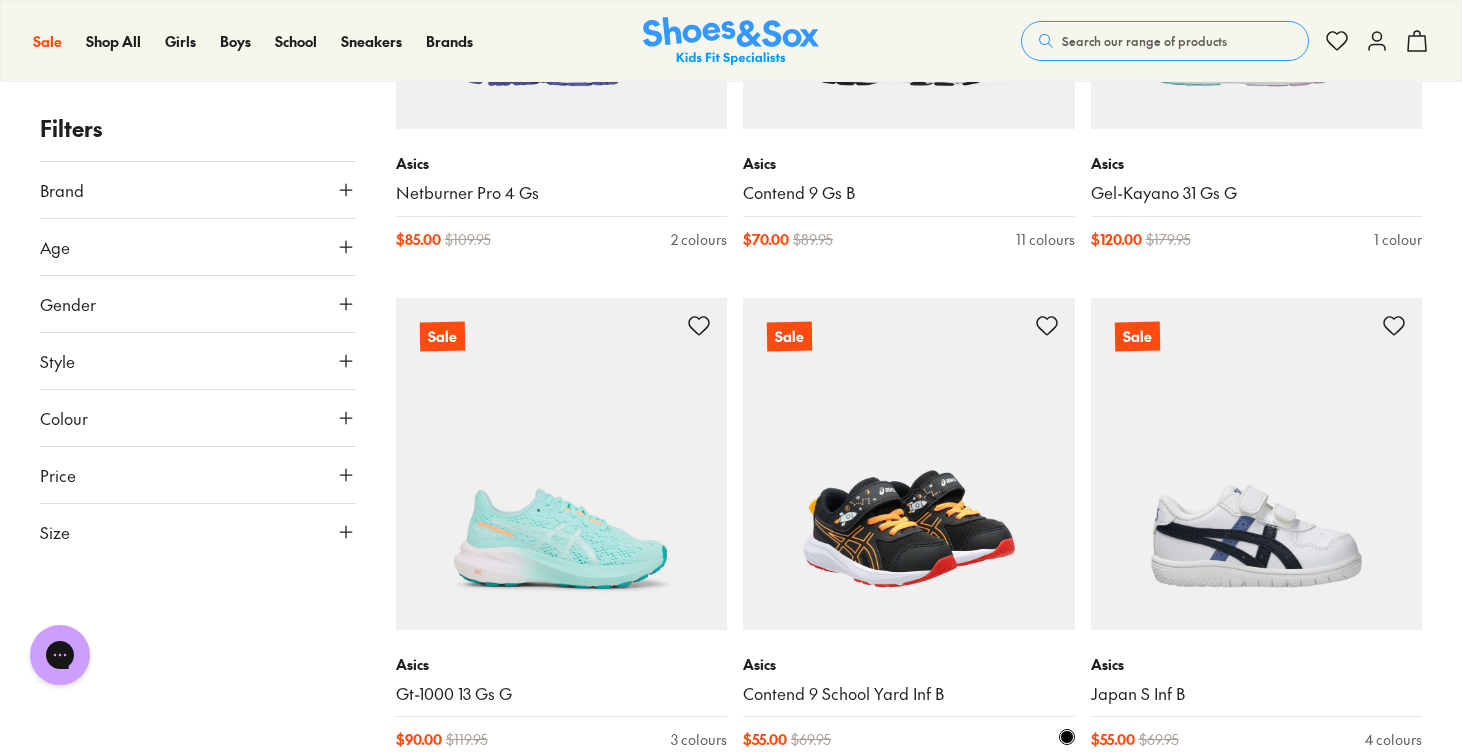 click at bounding box center (909, 464) 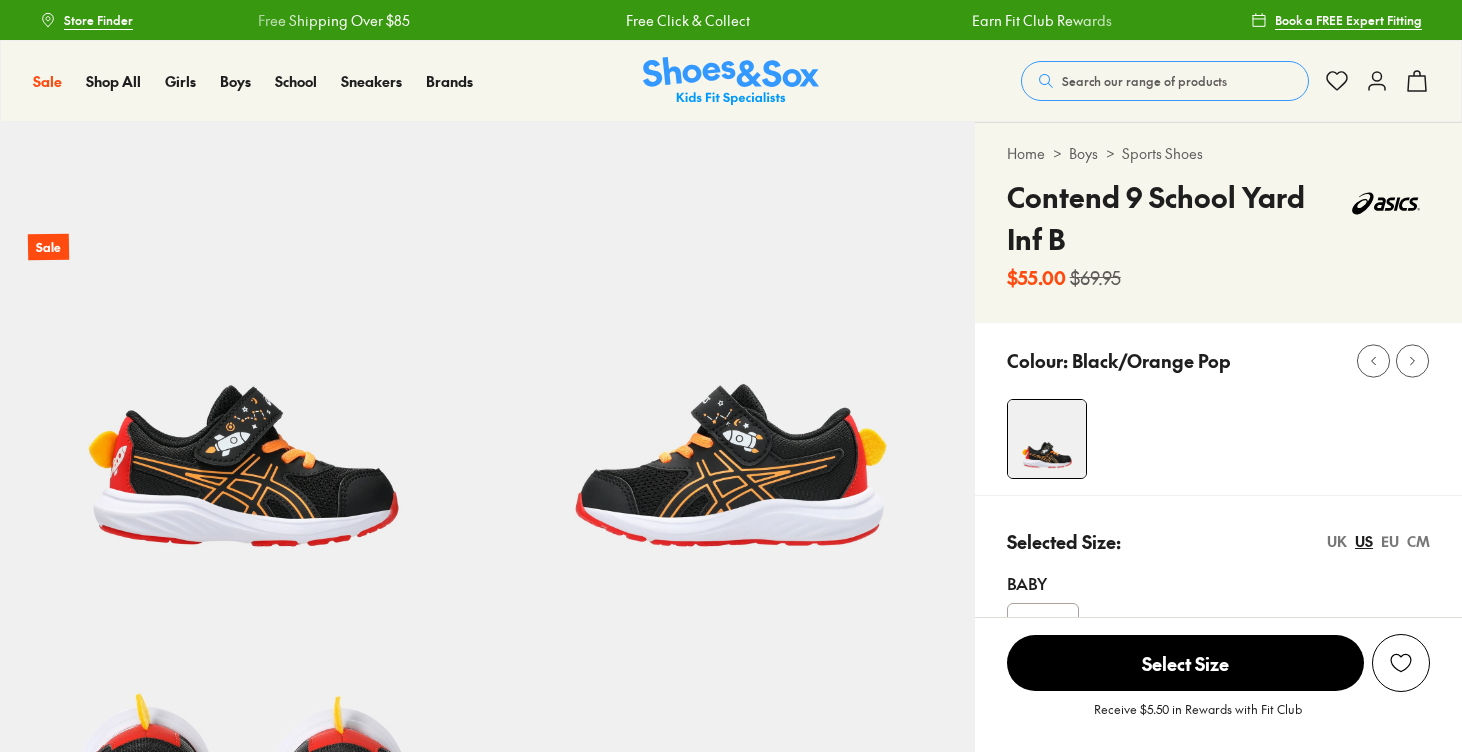 scroll, scrollTop: 0, scrollLeft: 0, axis: both 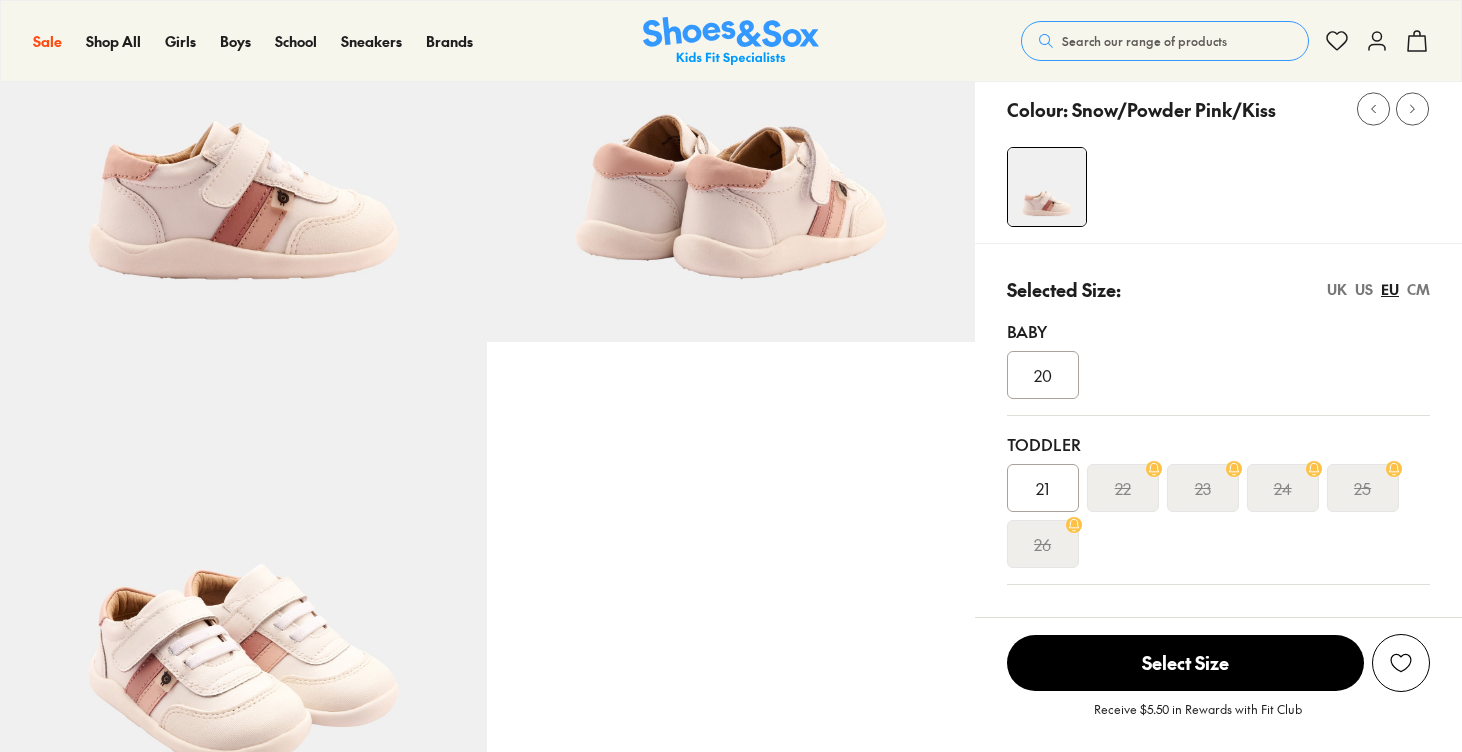 select on "*" 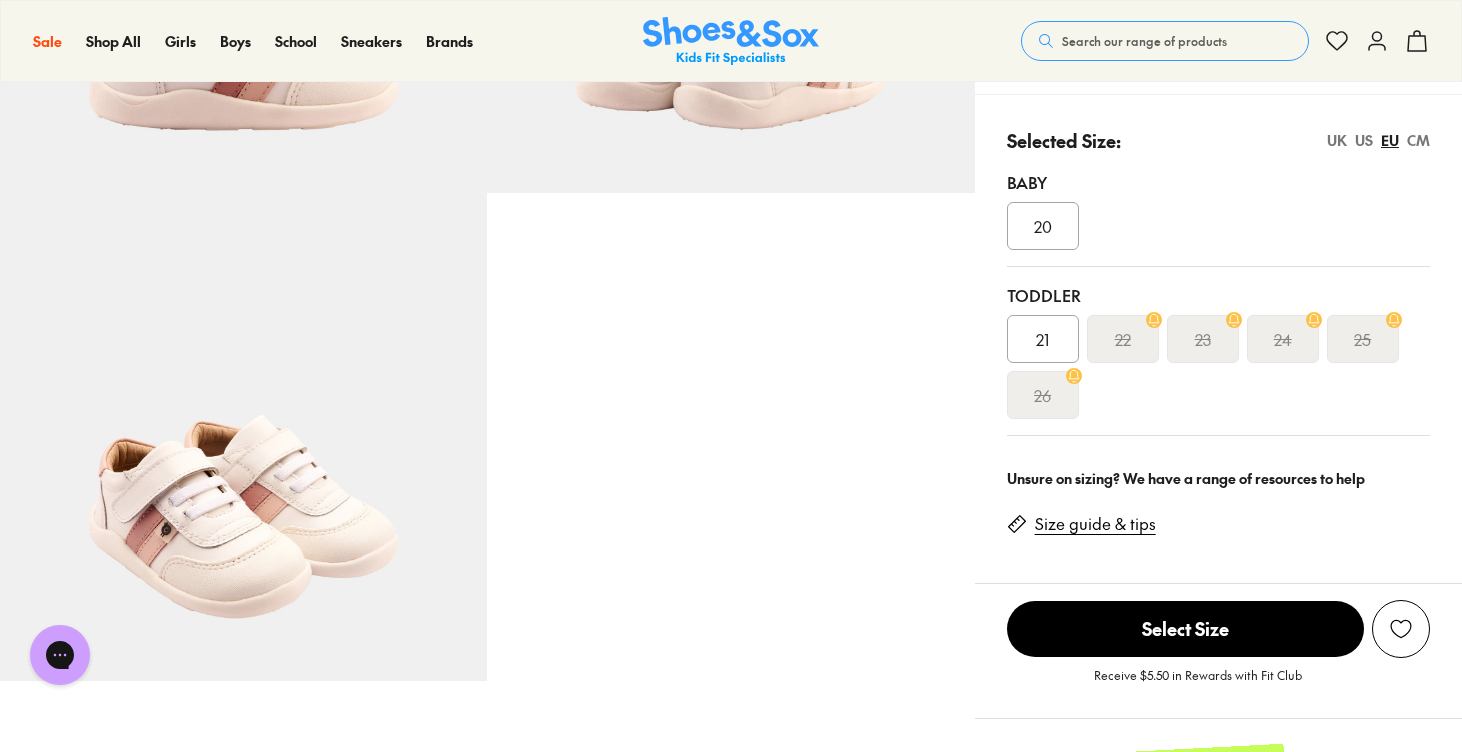 scroll, scrollTop: 0, scrollLeft: 0, axis: both 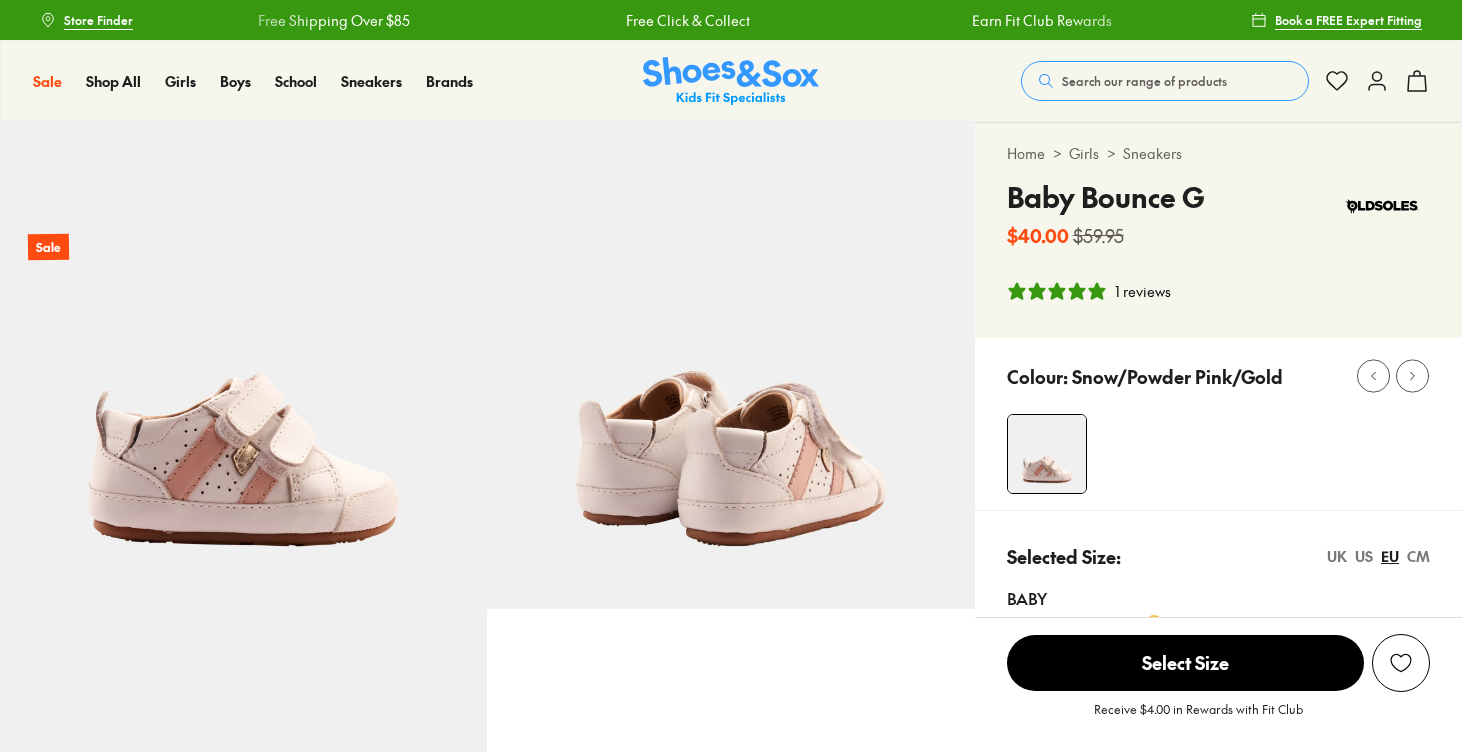 select on "*" 